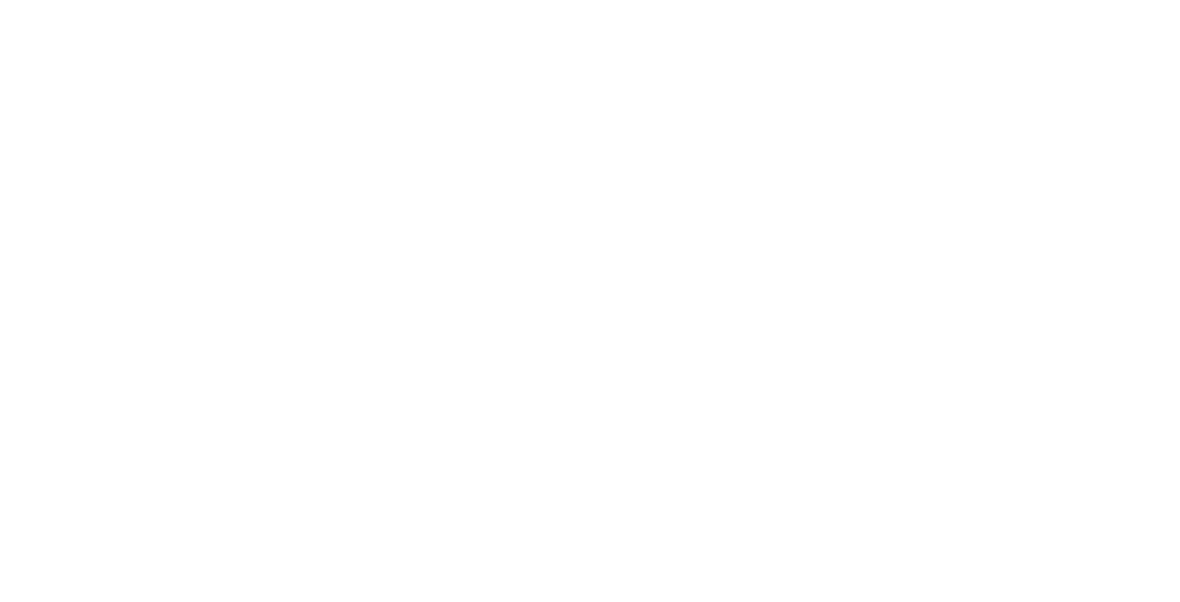 scroll, scrollTop: 0, scrollLeft: 0, axis: both 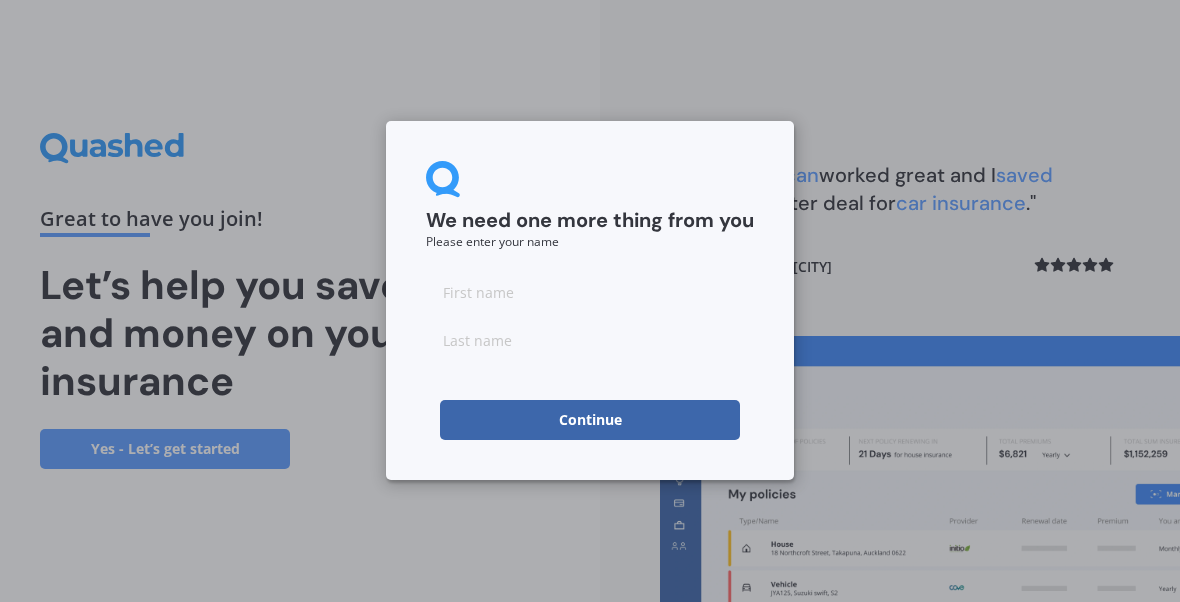 click at bounding box center (590, 292) 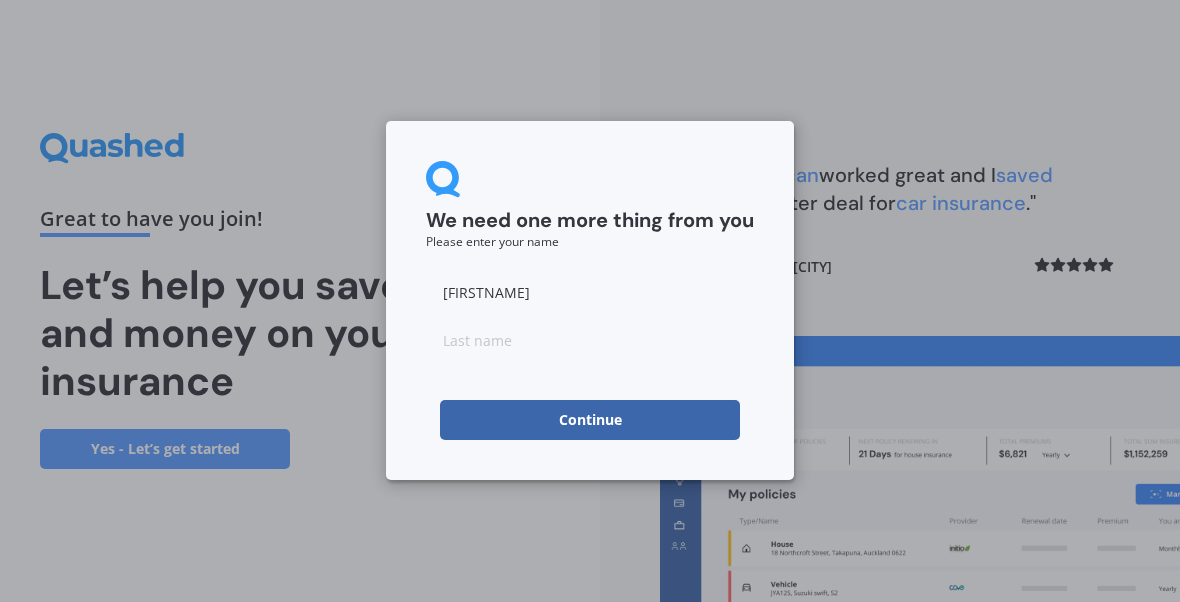 type on "[FIRSTNAME]" 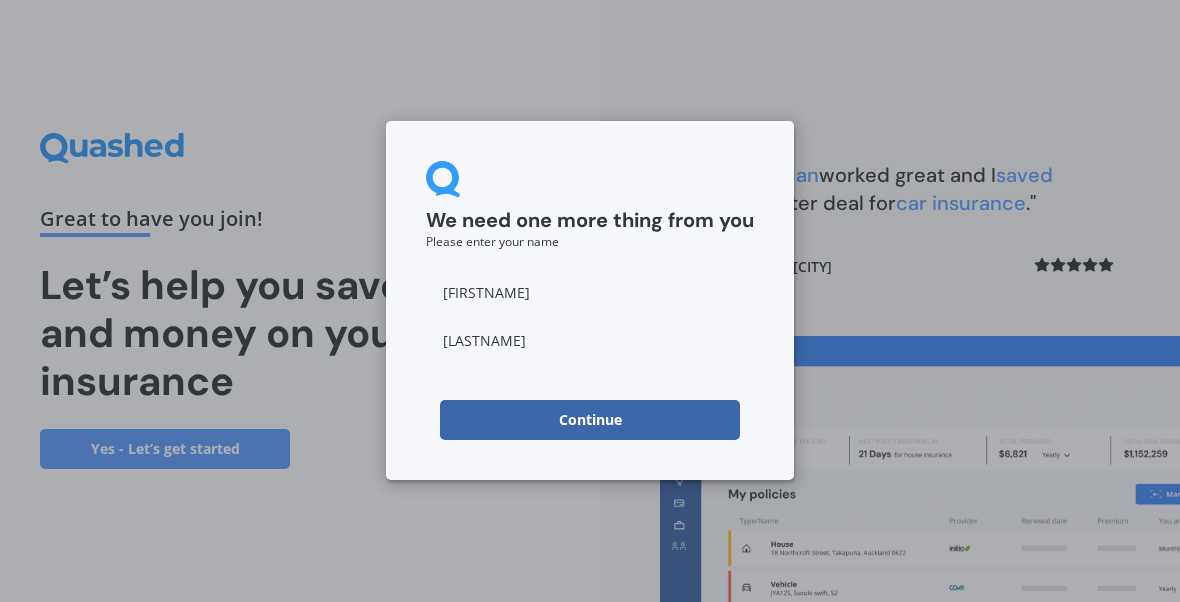 type on "[LASTNAME]" 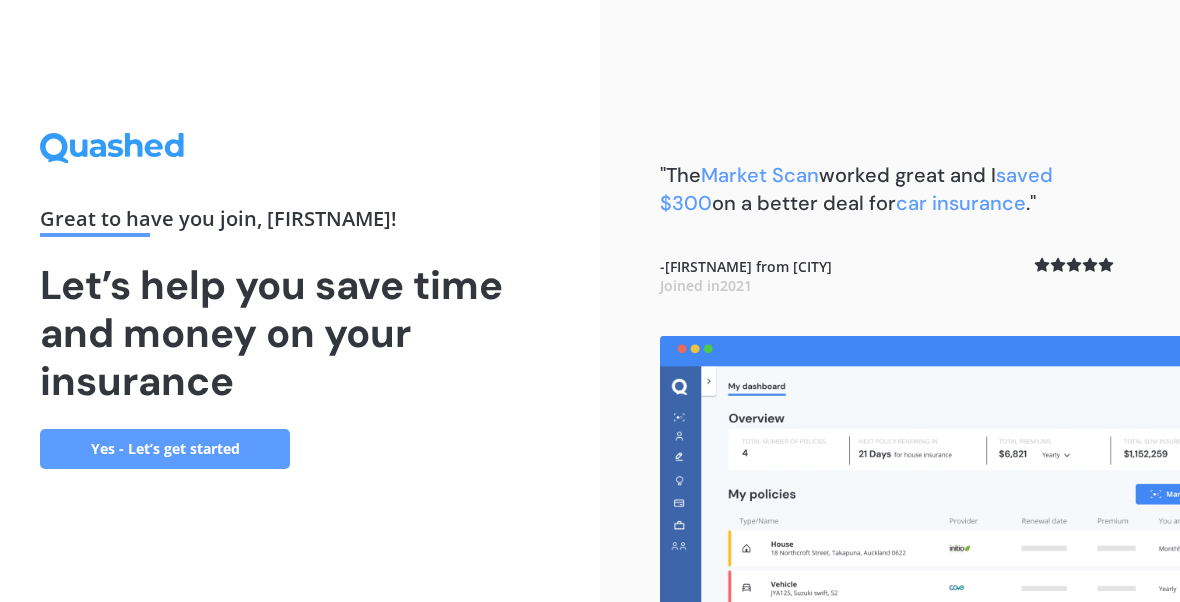 click on "Yes - Let’s get started" at bounding box center (165, 449) 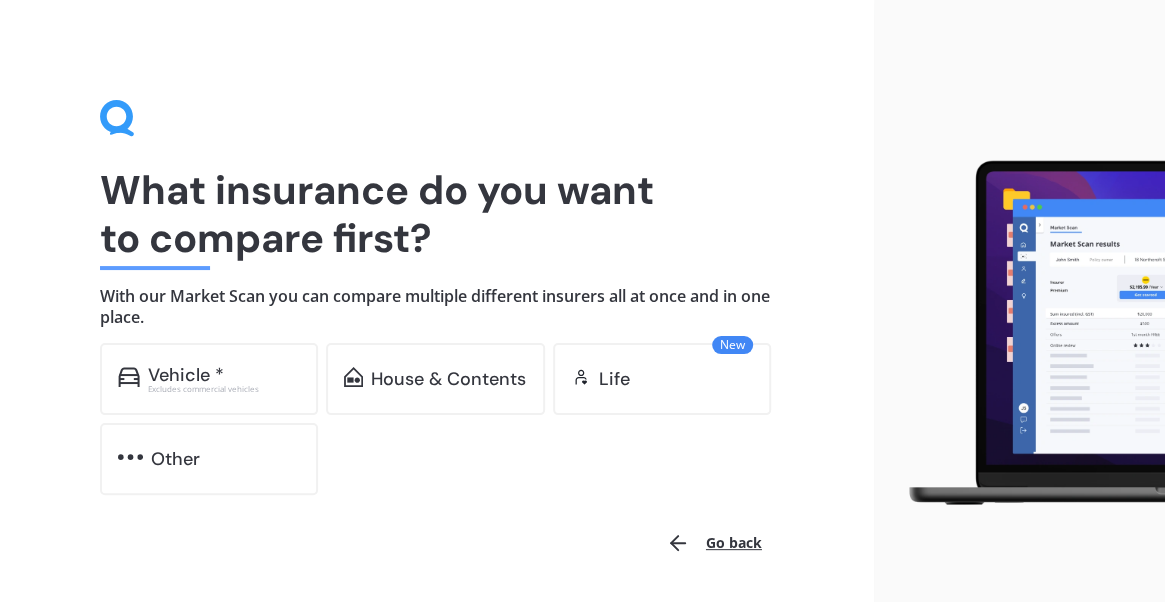 click on "Vehicle *" at bounding box center (186, 375) 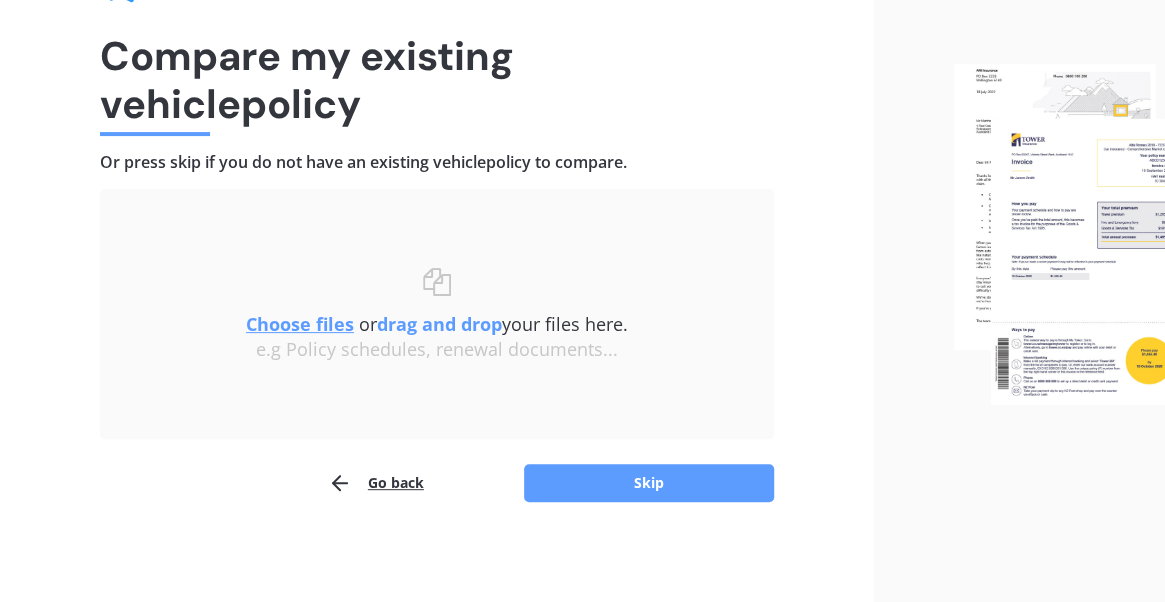 scroll, scrollTop: 134, scrollLeft: 0, axis: vertical 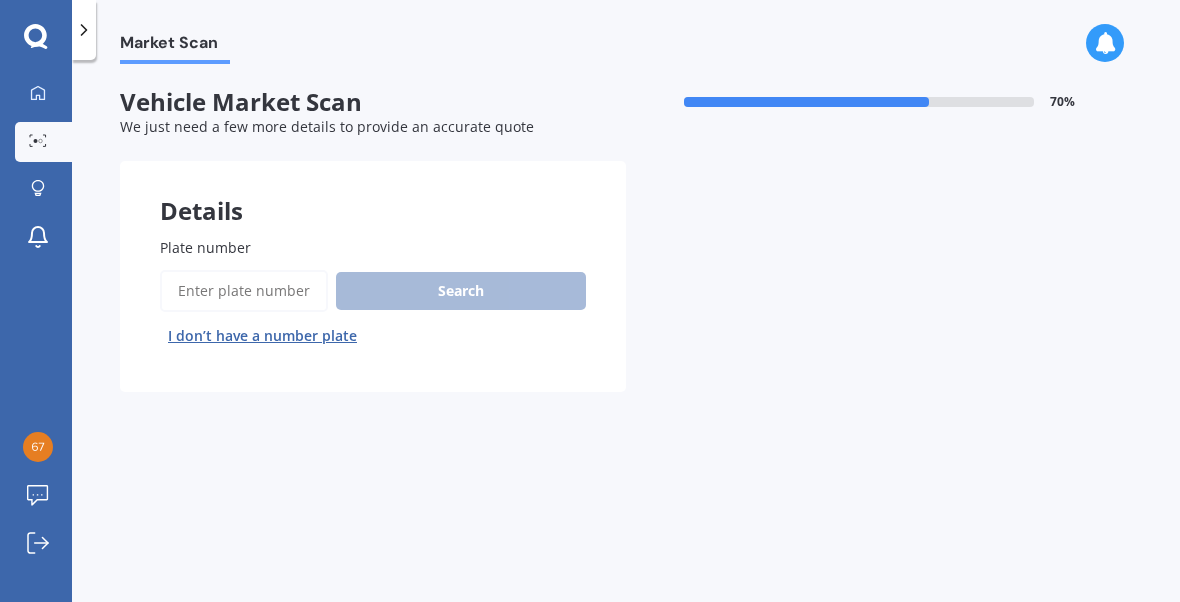 click on "Plate number" at bounding box center (244, 291) 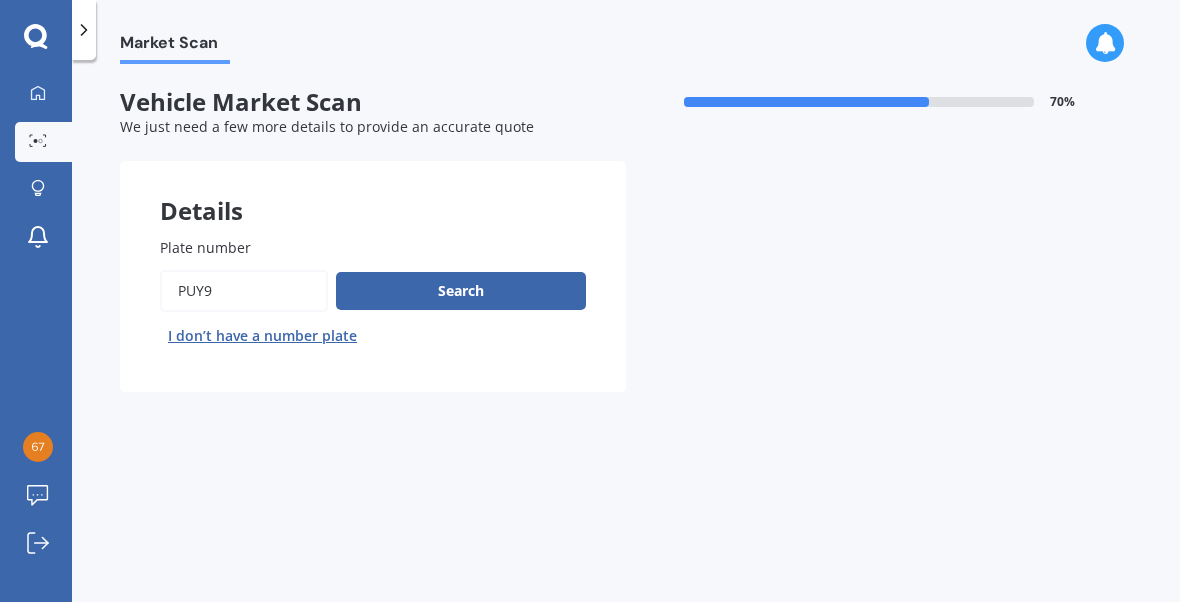 type on "PUY9" 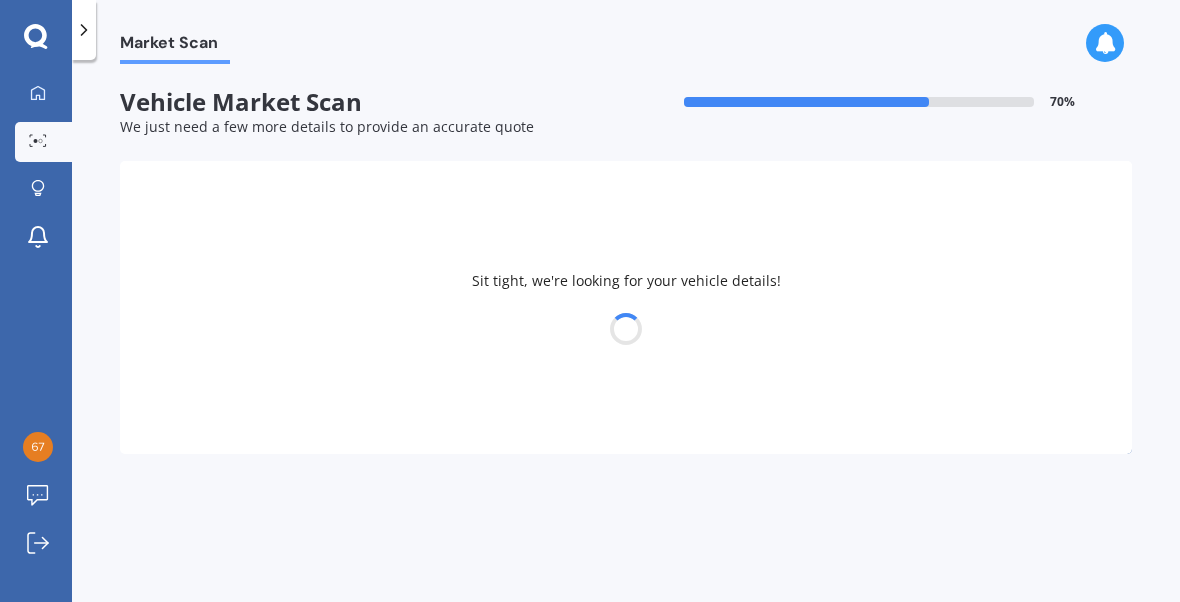 select on "VOLVO" 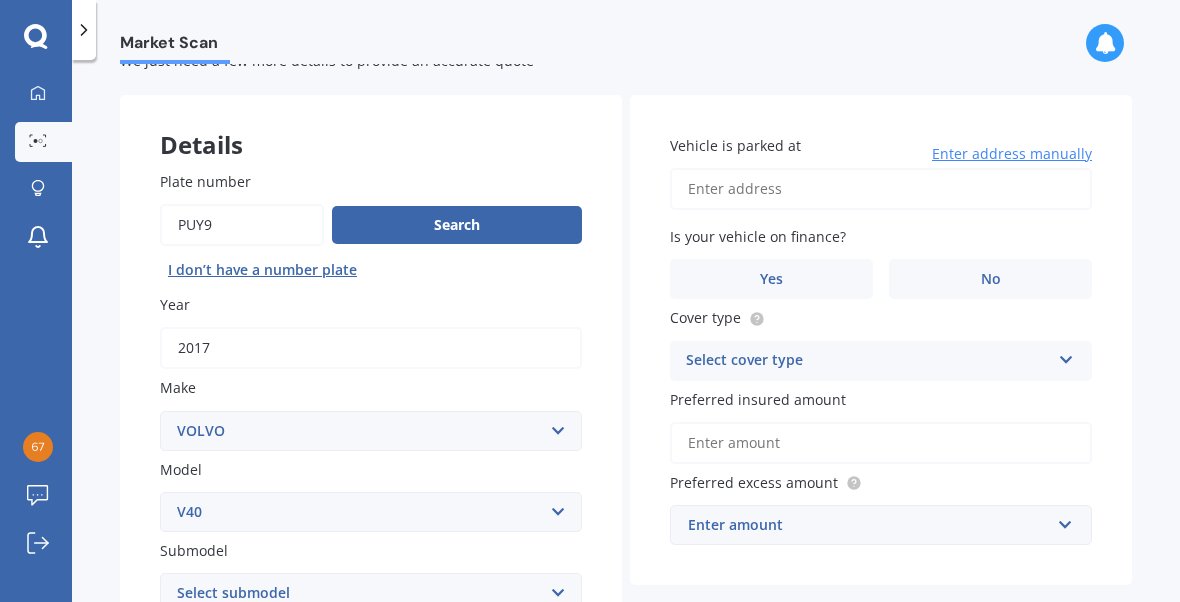 scroll, scrollTop: 65, scrollLeft: 0, axis: vertical 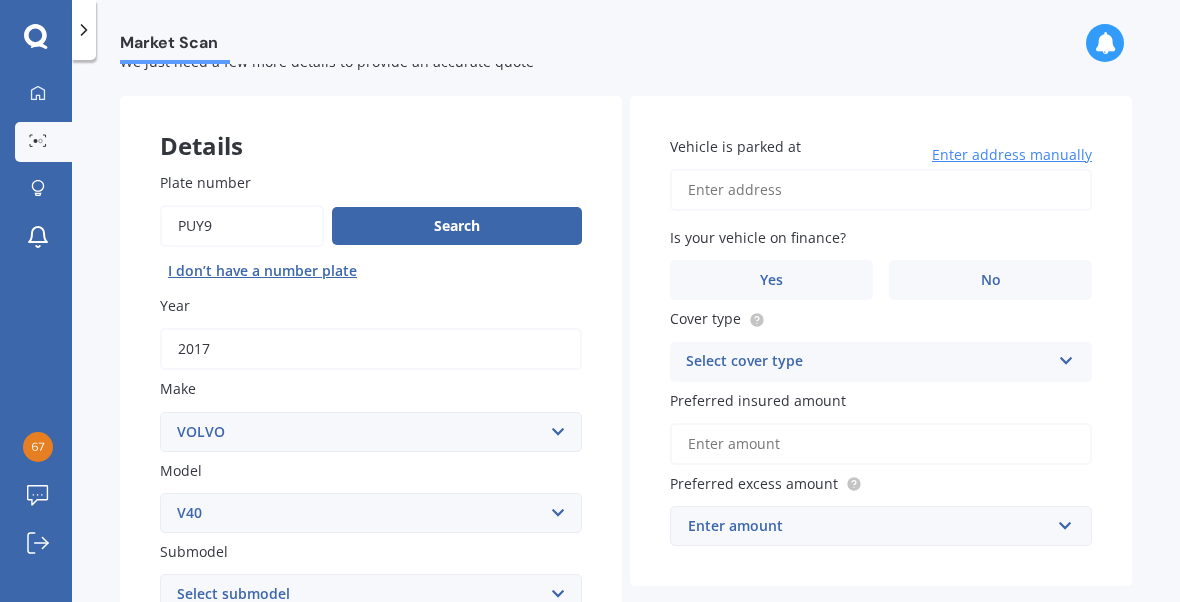 click on "Vehicle is parked at" at bounding box center [881, 190] 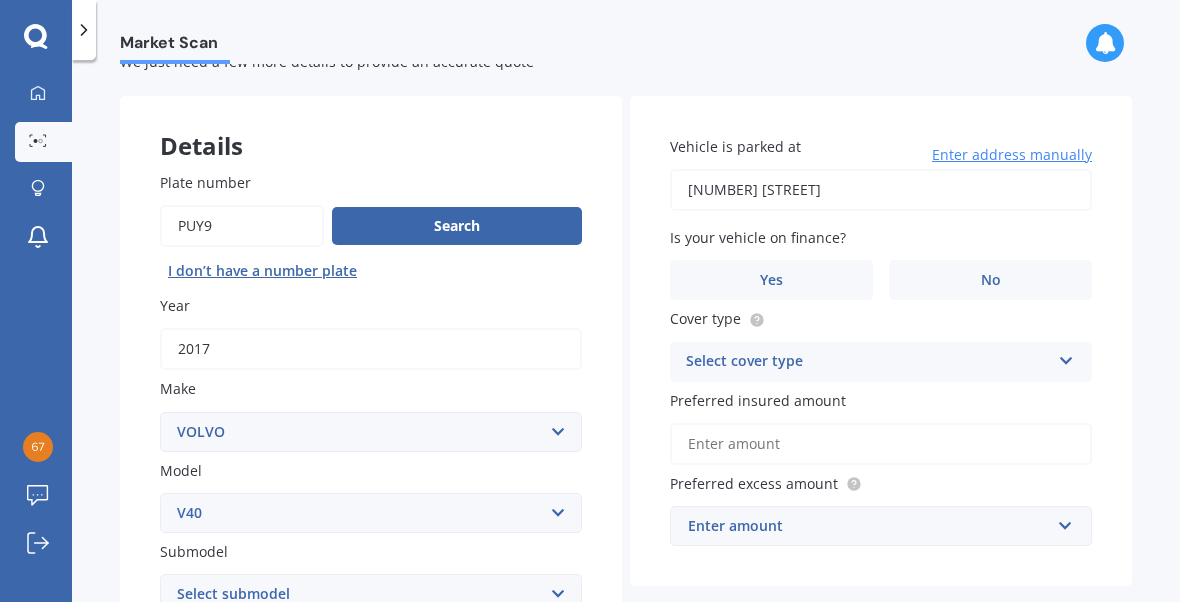 click on "[NUMBER] [STREET]" at bounding box center [881, 190] 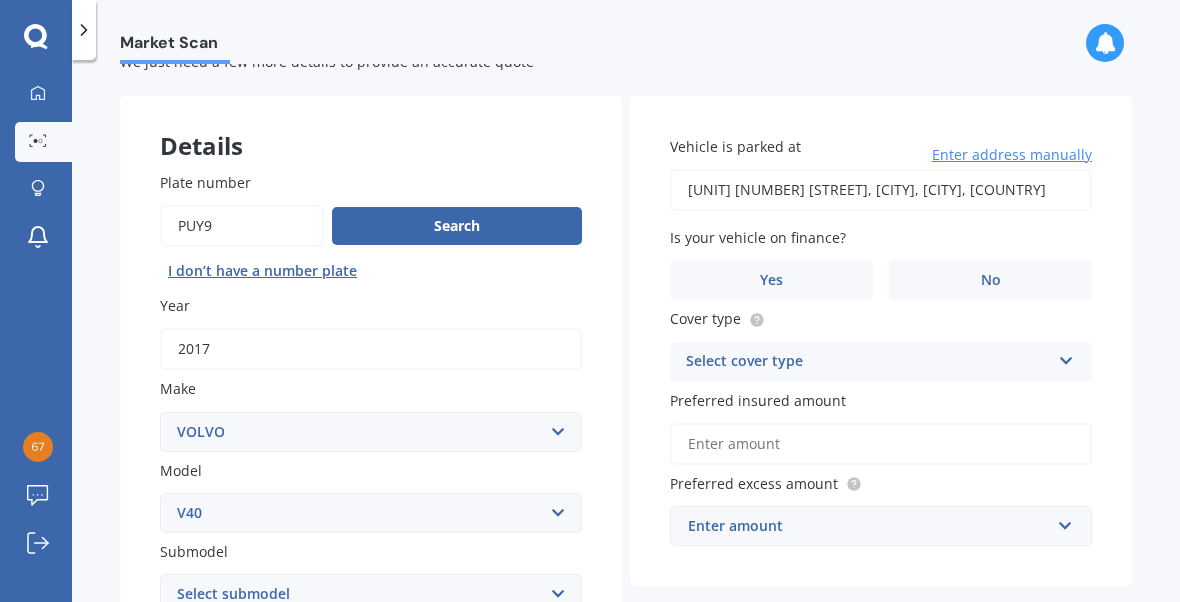 type on "[UNIT] [NUMBER] [STREET], [CITY], [CITY] [POSTAL_CODE]" 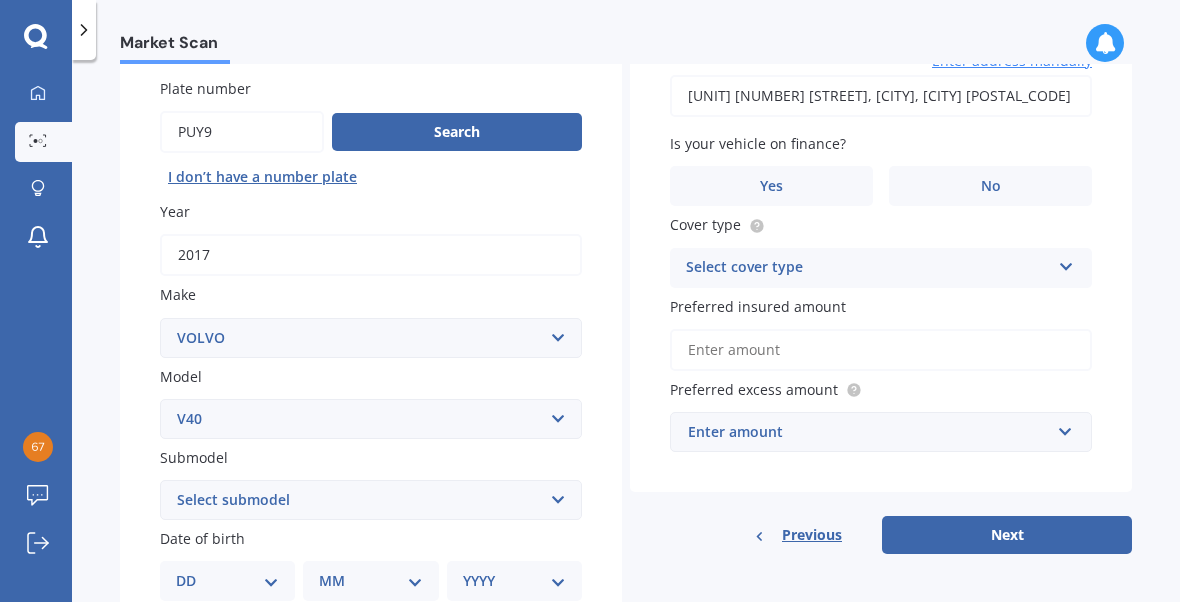 scroll, scrollTop: 189, scrollLeft: 0, axis: vertical 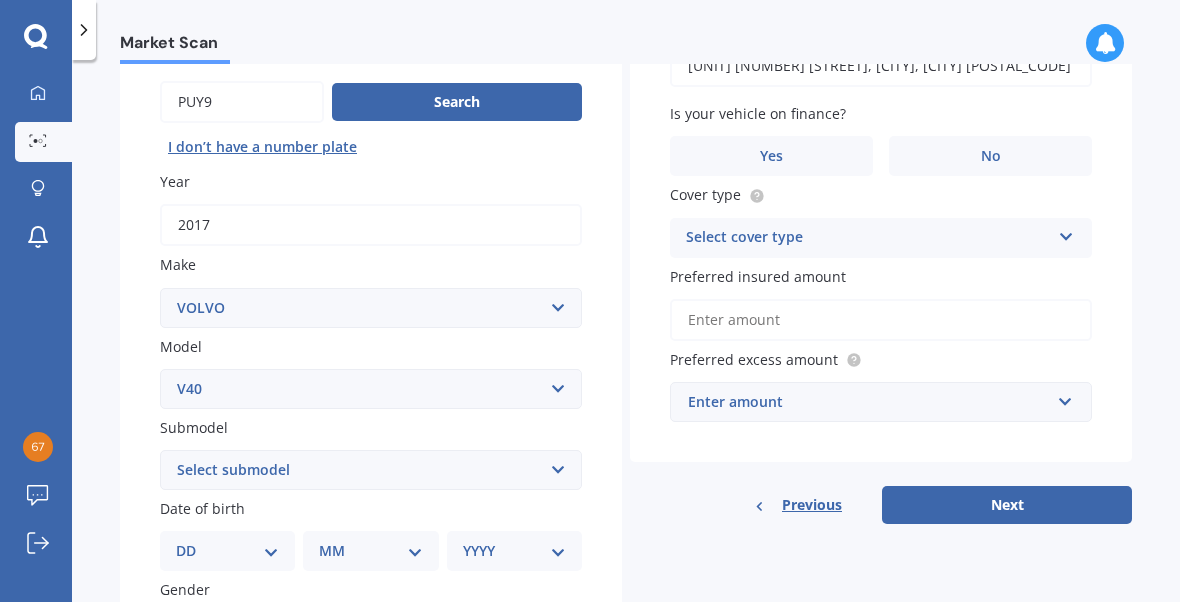 click at bounding box center [1066, 233] 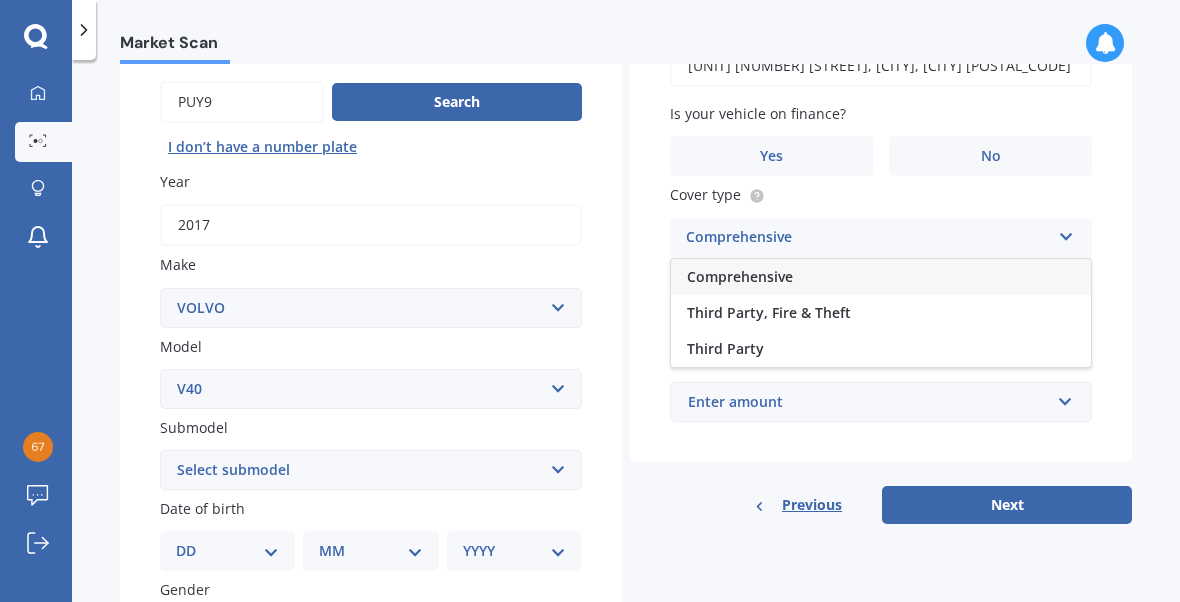 click on "Comprehensive" at bounding box center (881, 277) 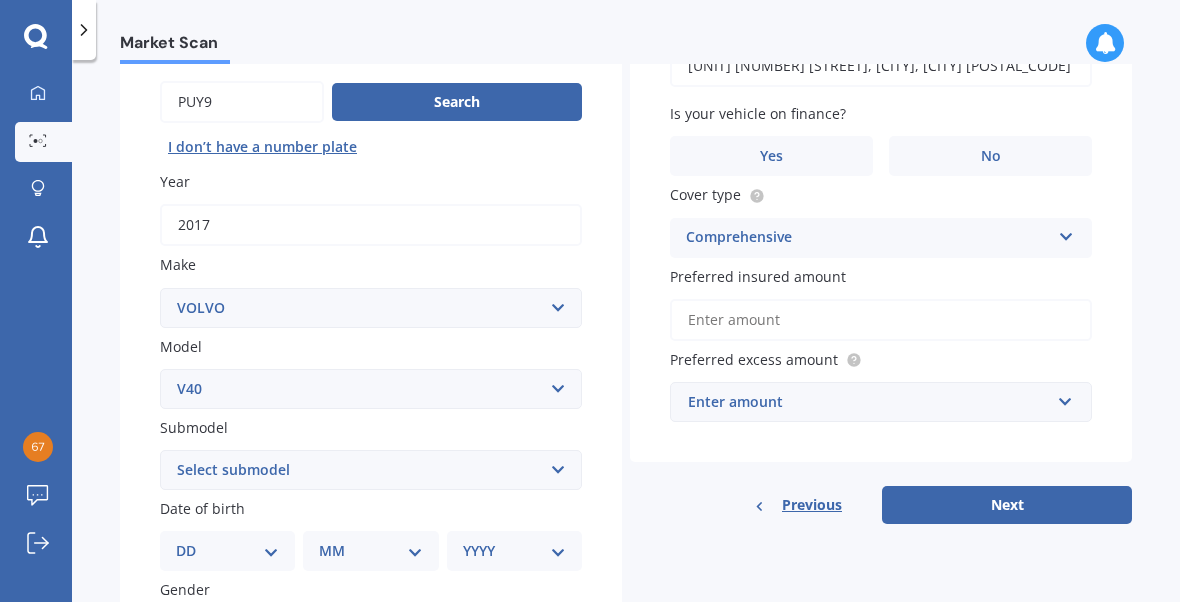 click on "Preferred insured amount" at bounding box center [881, 320] 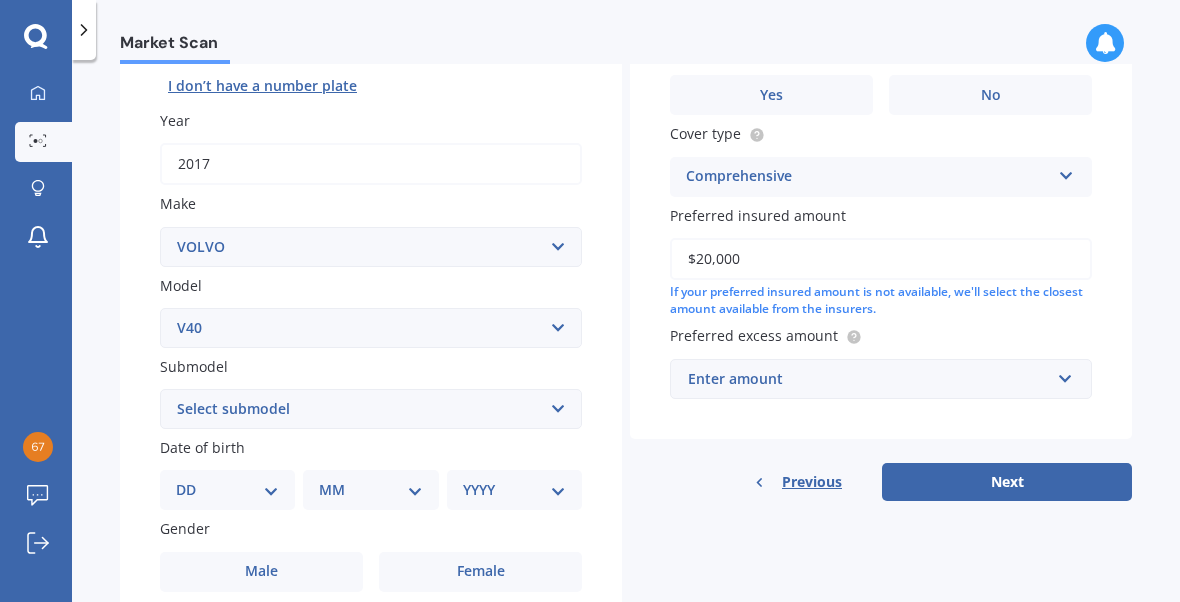 scroll, scrollTop: 249, scrollLeft: 0, axis: vertical 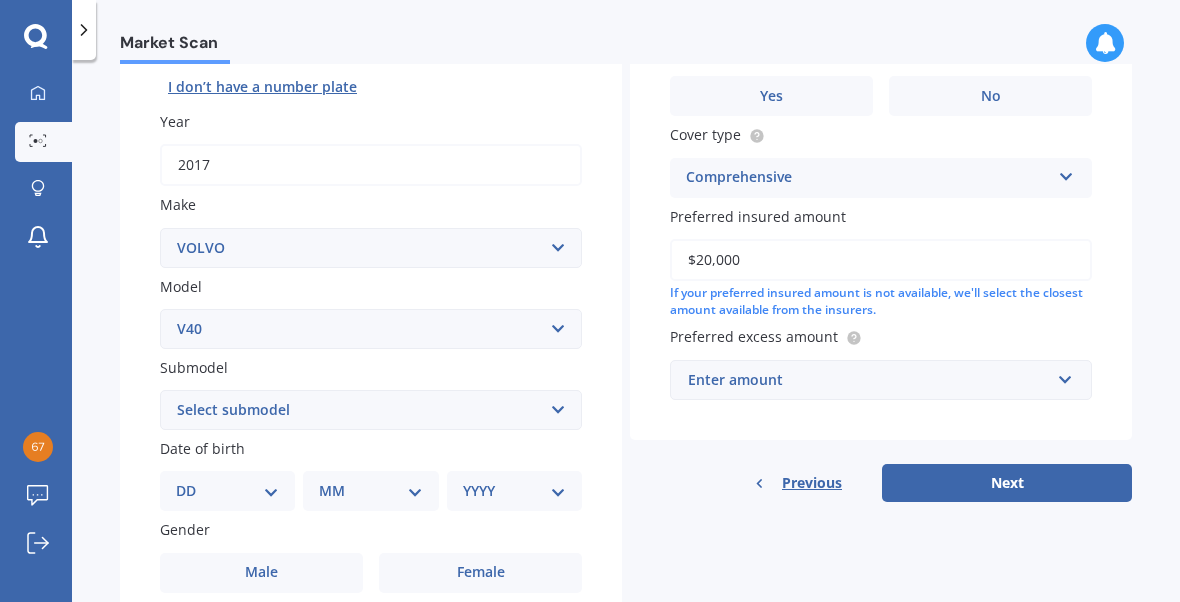type on "$20,000" 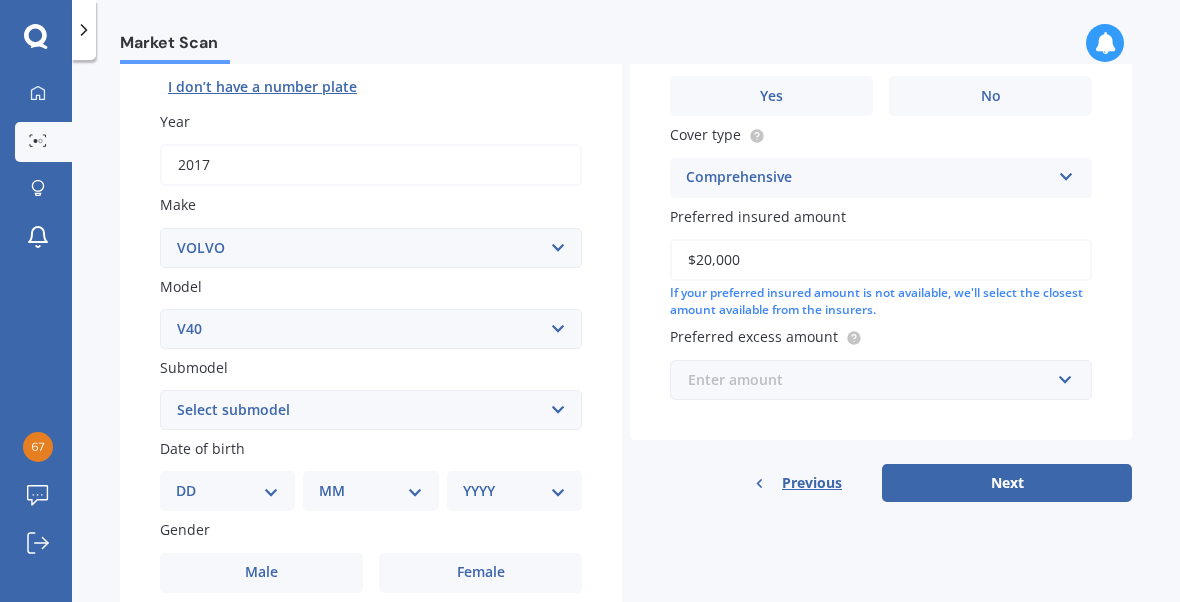 click at bounding box center [874, 380] 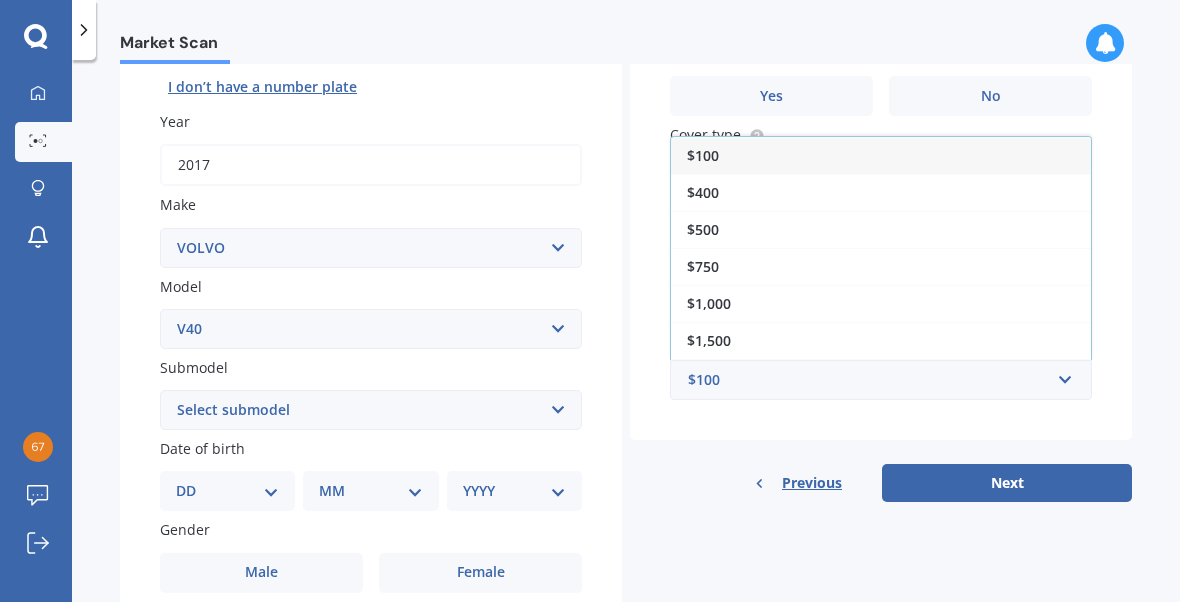 click on "$750" at bounding box center [881, 266] 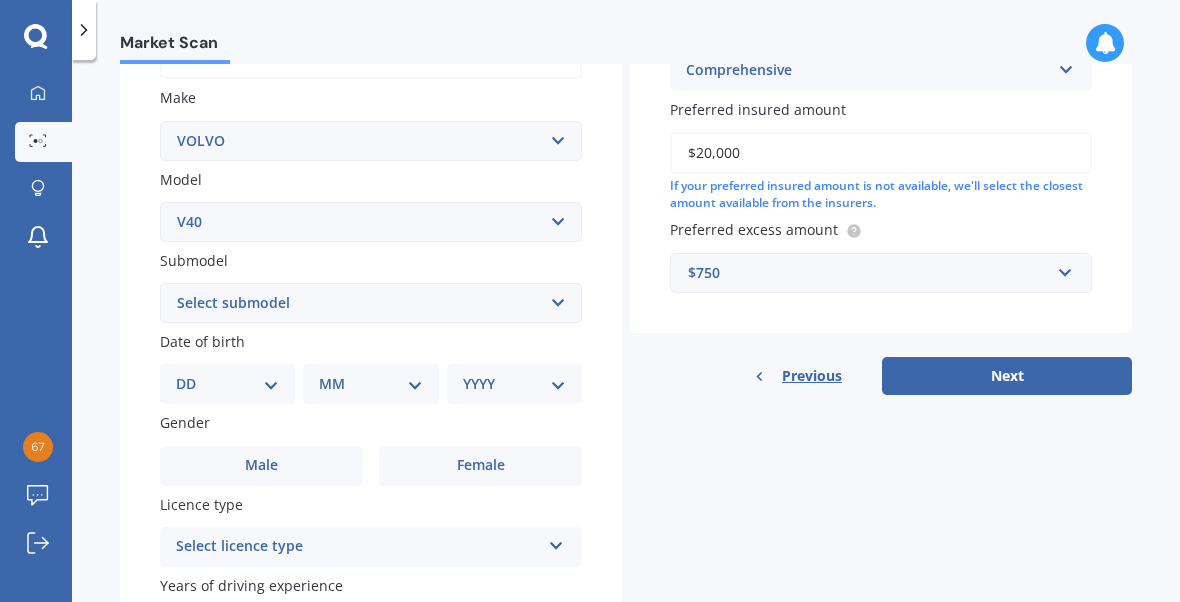 scroll, scrollTop: 357, scrollLeft: 0, axis: vertical 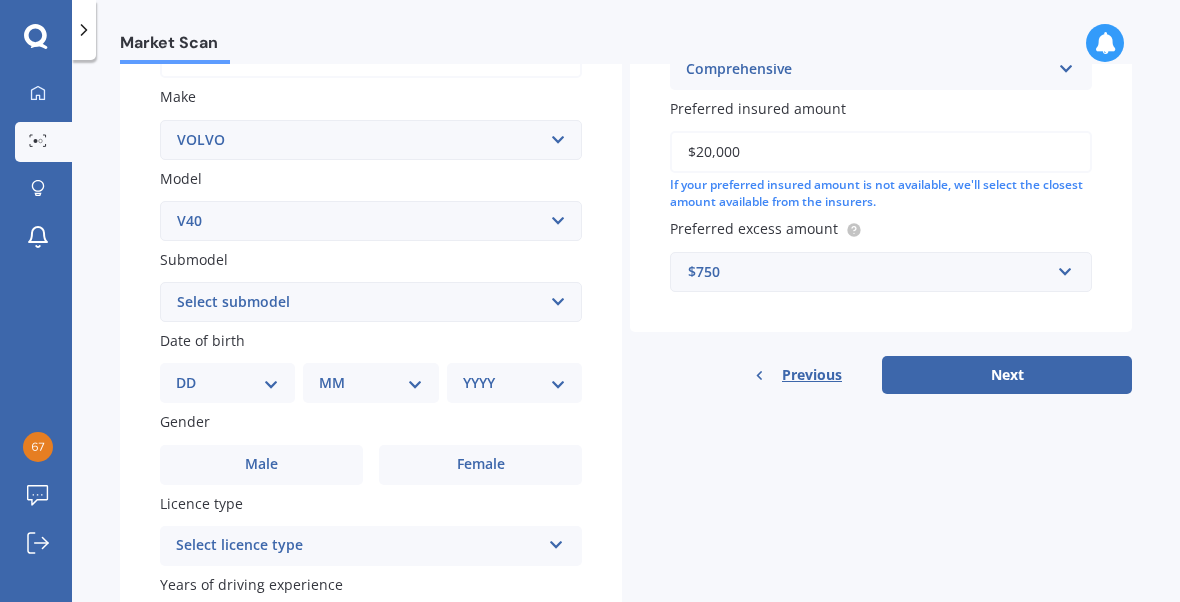 click on "DD 01 02 03 04 05 06 07 08 09 10 11 12 13 14 15 16 17 18 19 20 21 22 23 24 25 26 27 28 29 30 31" at bounding box center (227, 383) 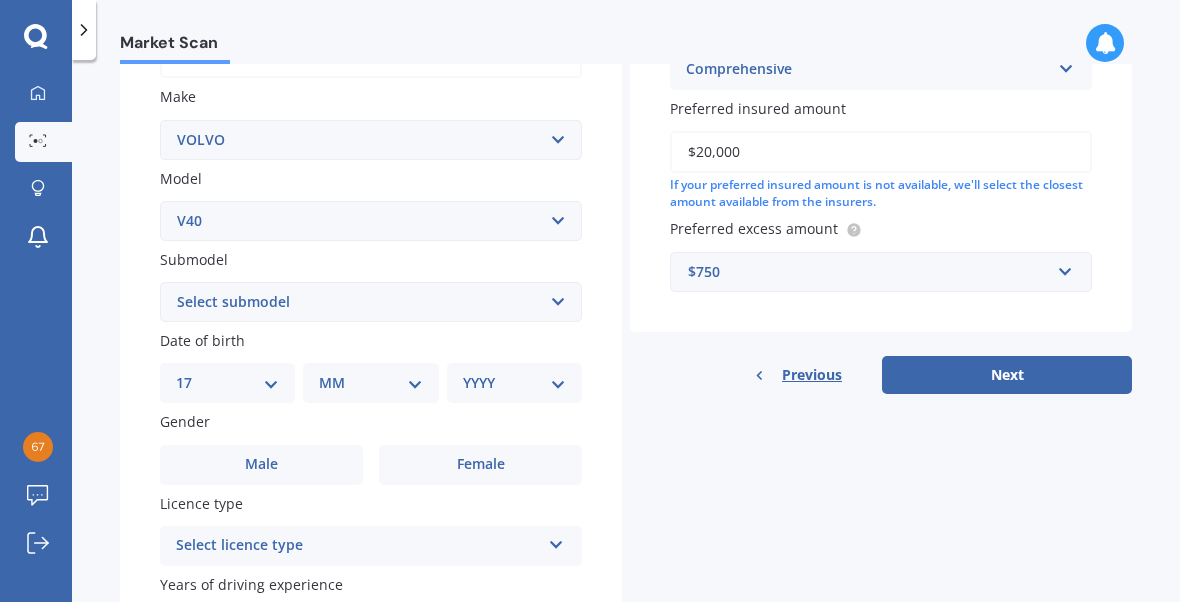click on "DD 01 02 03 04 05 06 07 08 09 10 11 12 13 14 15 16 17 18 19 20 21 22 23 24 25 26 27 28 29 30 31" at bounding box center (227, 383) 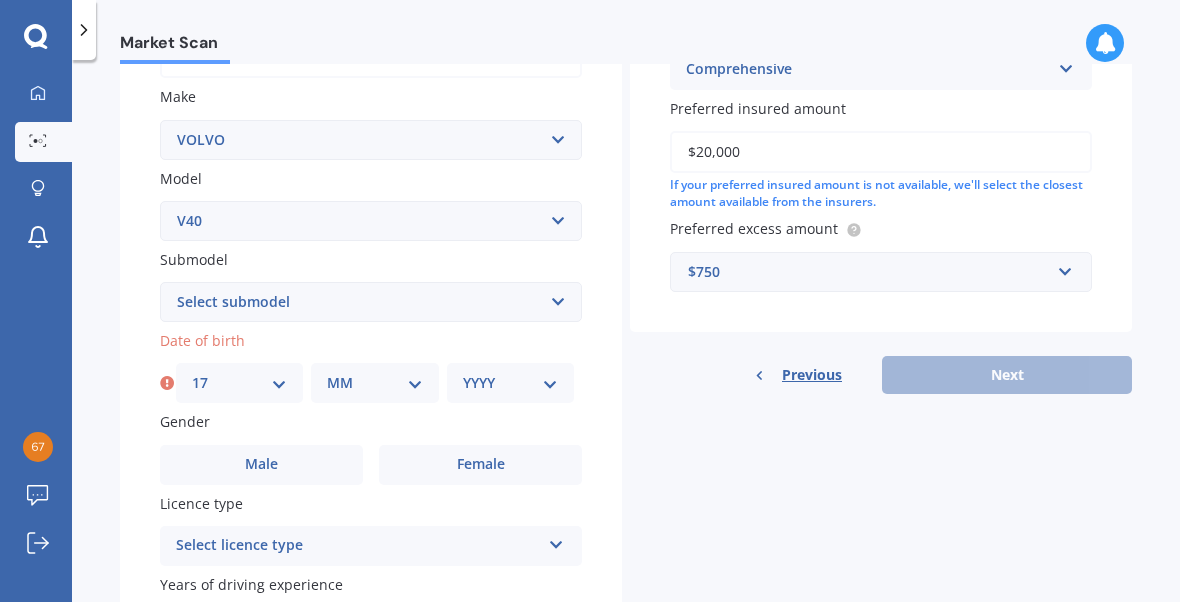 click on "MM 01 02 03 04 05 06 07 08 09 10 11 12" at bounding box center [374, 383] 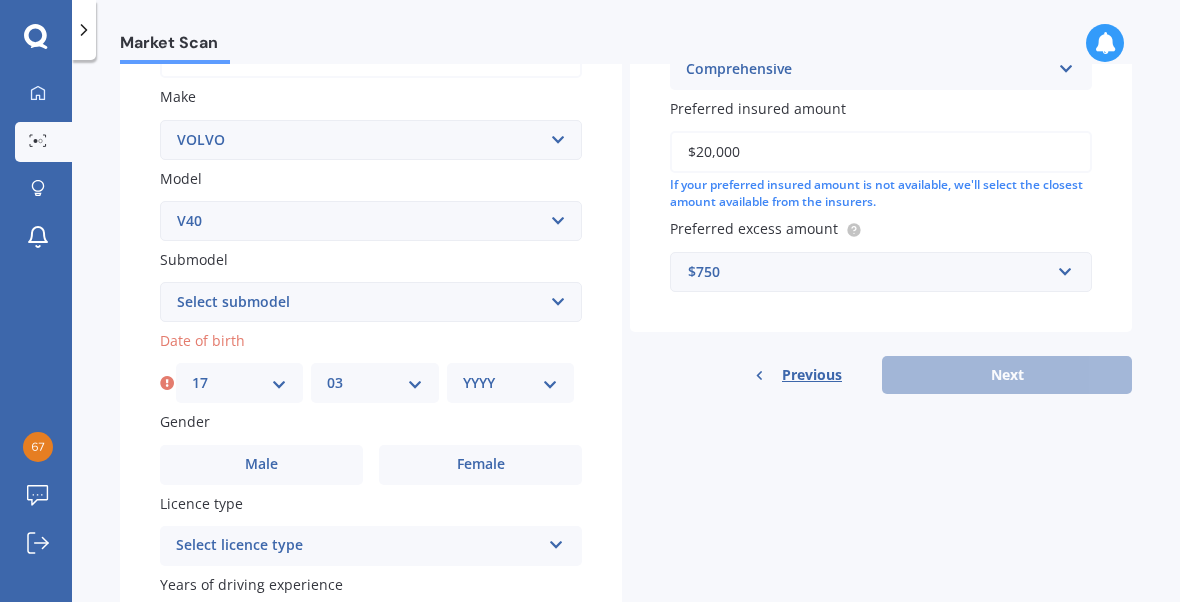 click on "MM 01 02 03 04 05 06 07 08 09 10 11 12" at bounding box center (374, 383) 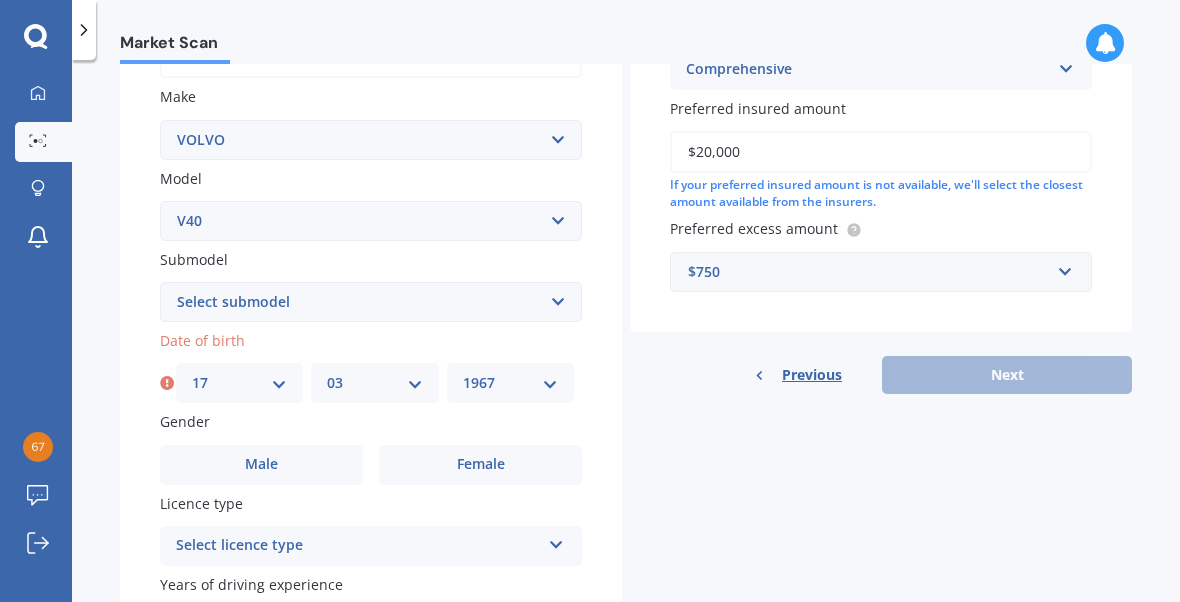 click on "YYYY 2025 2024 2023 2022 2021 2020 2019 2018 2017 2016 2015 2014 2013 2012 2011 2010 2009 2008 2007 2006 2005 2004 2003 2002 2001 2000 1999 1998 1997 1996 1995 1994 1993 1992 1991 1990 1989 1988 1987 1986 1985 1984 1983 1982 1981 1980 1979 1978 1977 1976 1975 1974 1973 1972 1971 1970 1969 1968 1967 1966 1965 1964 1963 1962 1961 1960 1959 1958 1957 1956 1955 1954 1953 1952 1951 1950 1949 1948 1947 1946 1945 1944 1943 1942 1941 1940 1939 1938 1937 1936 1935 1934 1933 1932 1931 1930 1929 1928 1927 1926" at bounding box center (510, 383) 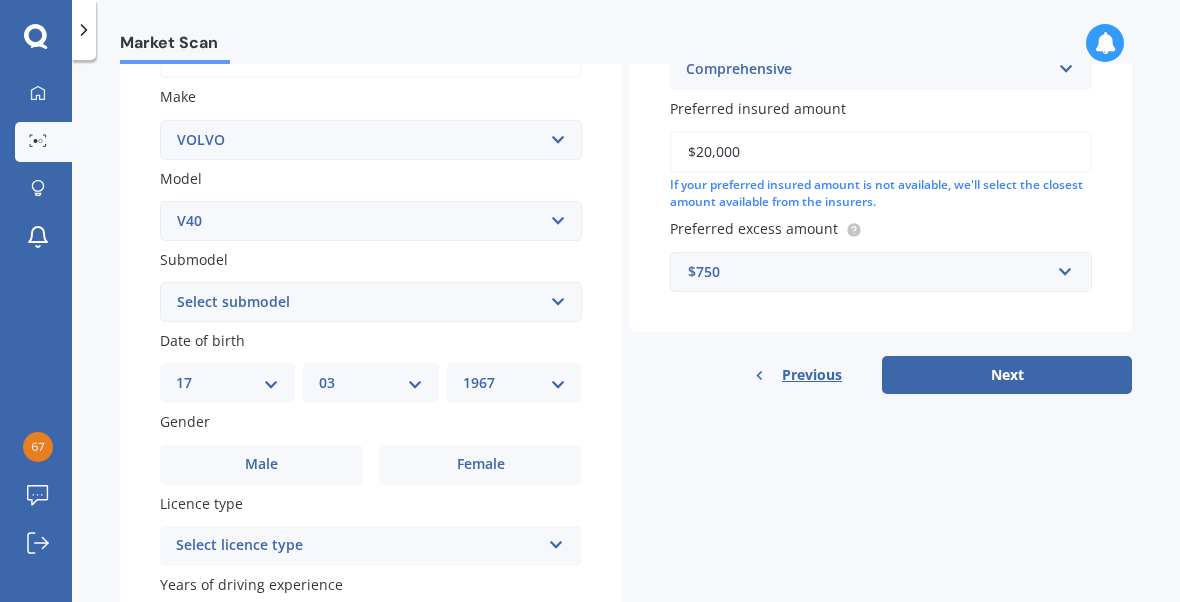 scroll, scrollTop: 450, scrollLeft: 0, axis: vertical 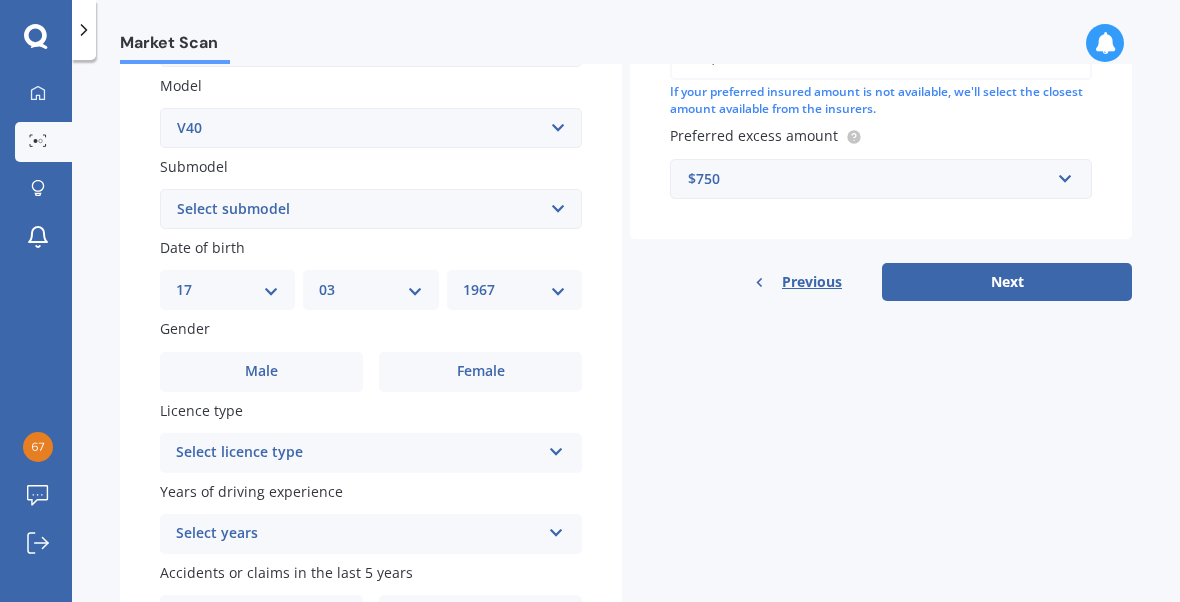 click on "Select submodel diesel turbo petrol non turbo petrol turbo" at bounding box center (371, 209) 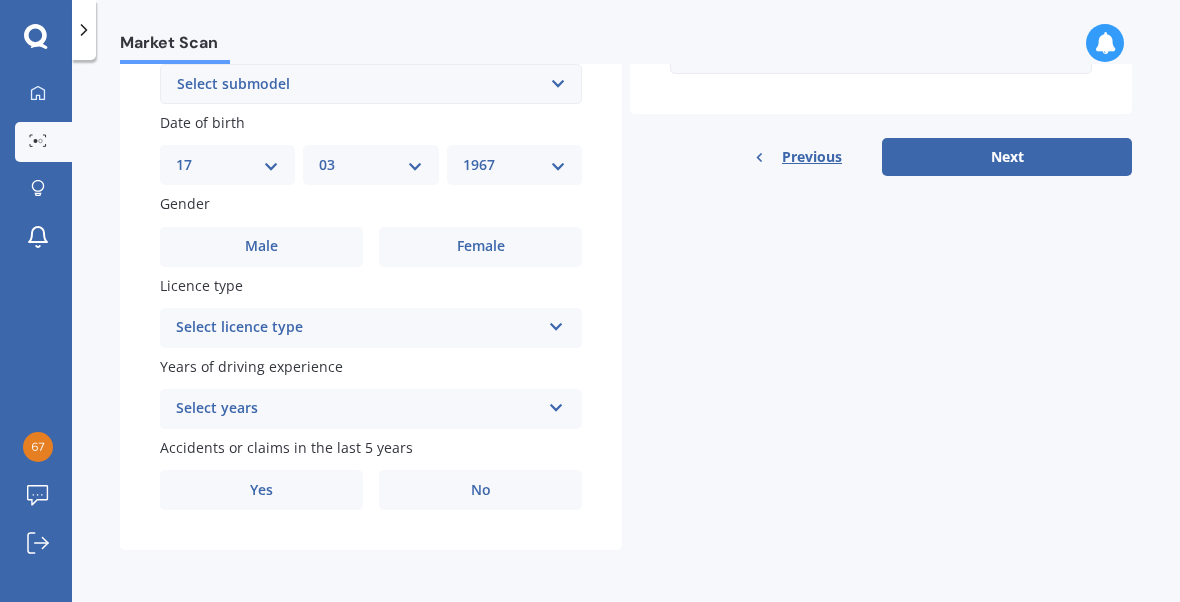 scroll, scrollTop: 578, scrollLeft: 0, axis: vertical 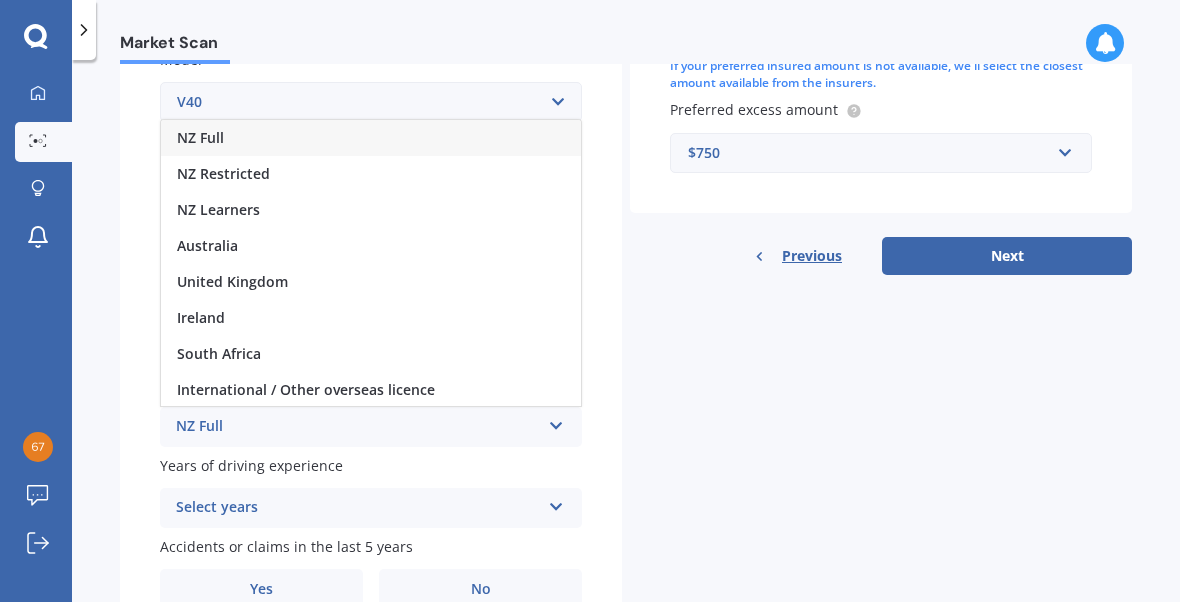 click on "NZ Full" at bounding box center [371, 138] 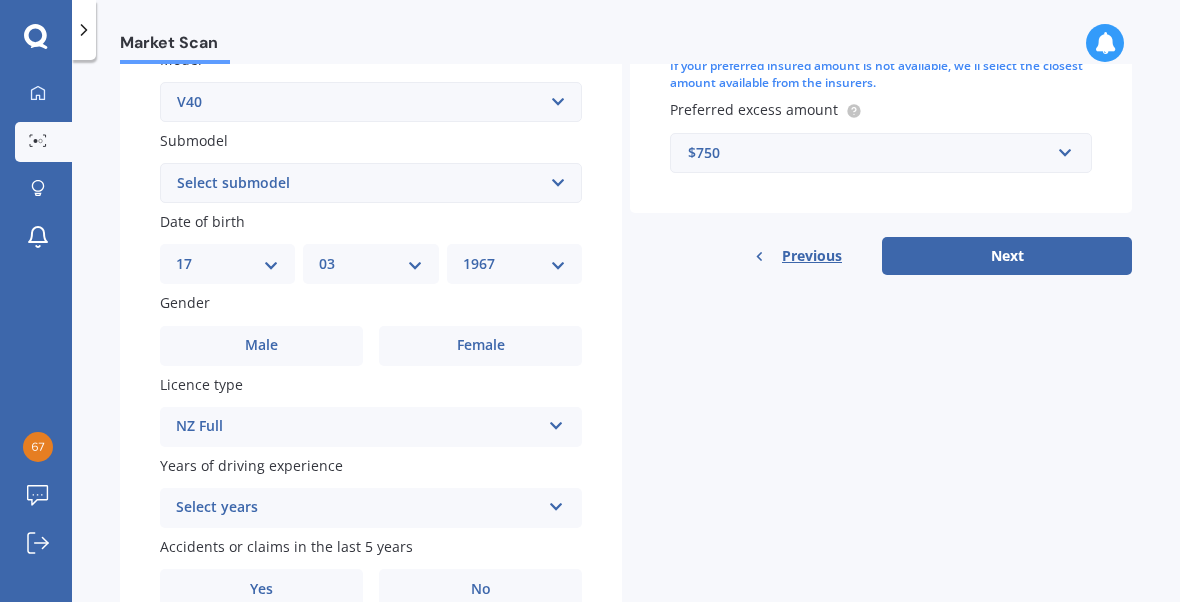 scroll, scrollTop: 578, scrollLeft: 0, axis: vertical 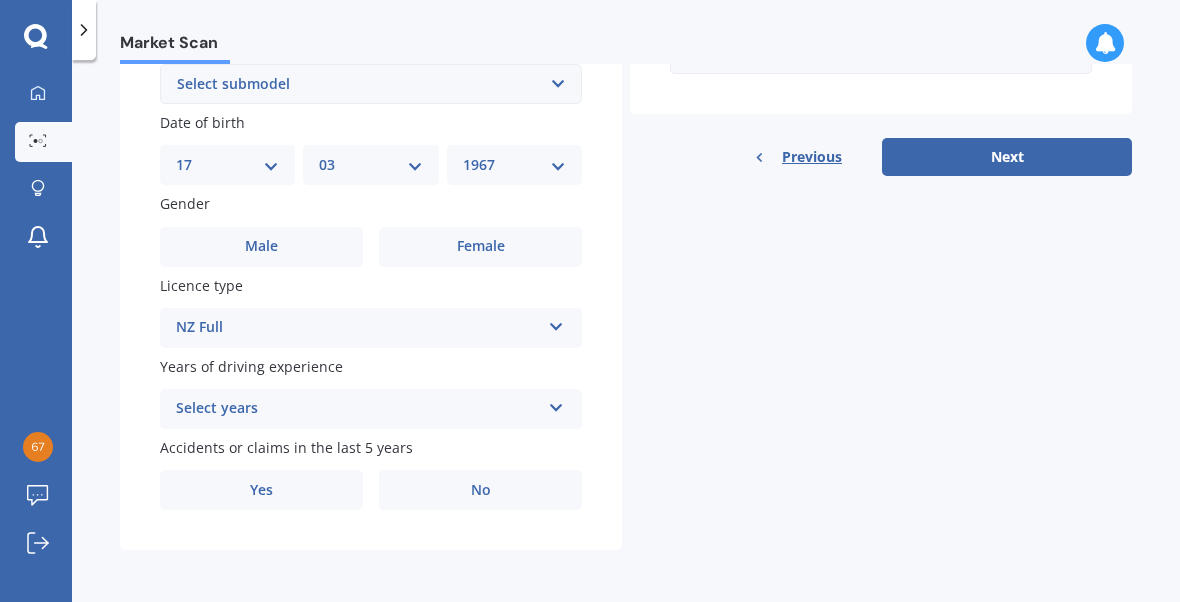 click at bounding box center (556, 404) 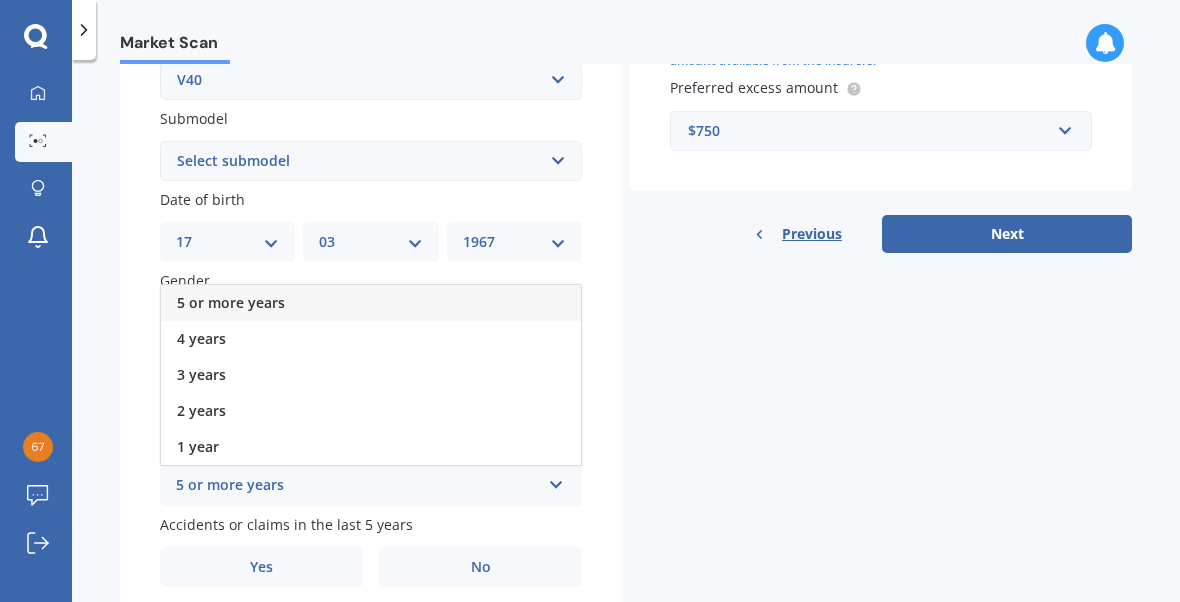 scroll, scrollTop: 490, scrollLeft: 0, axis: vertical 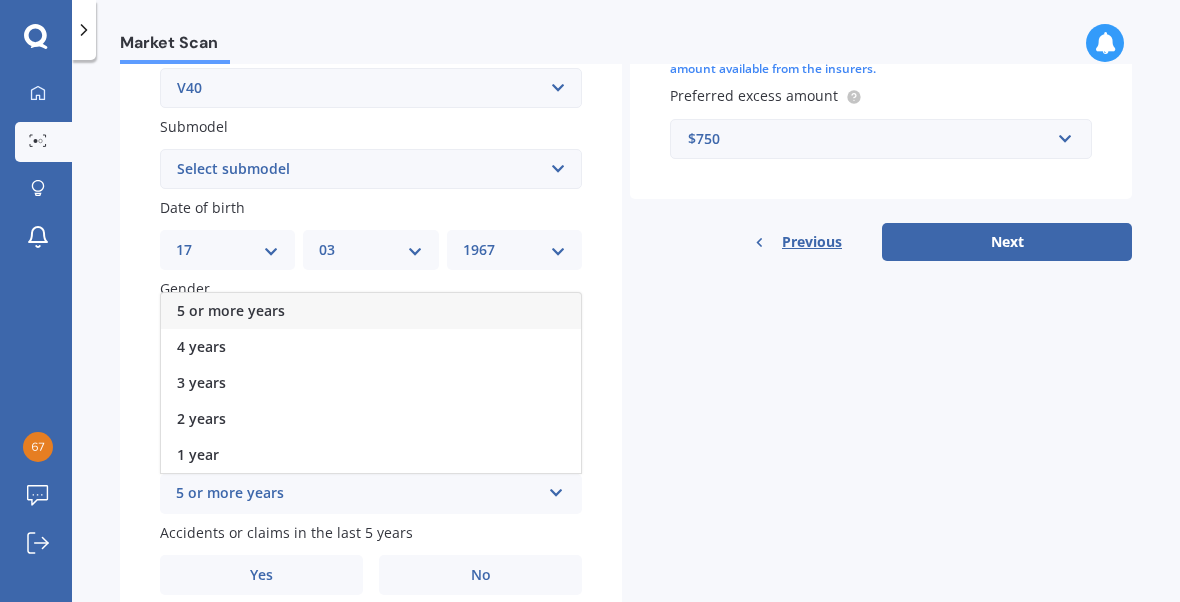click on "5 or more years" at bounding box center [371, 311] 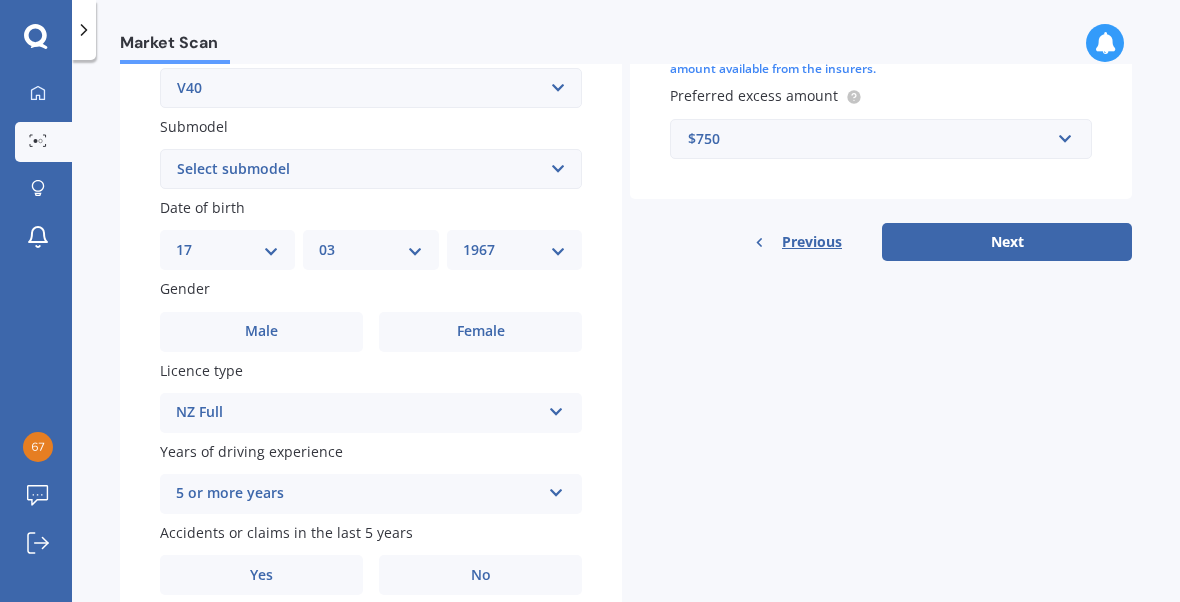 scroll, scrollTop: 578, scrollLeft: 0, axis: vertical 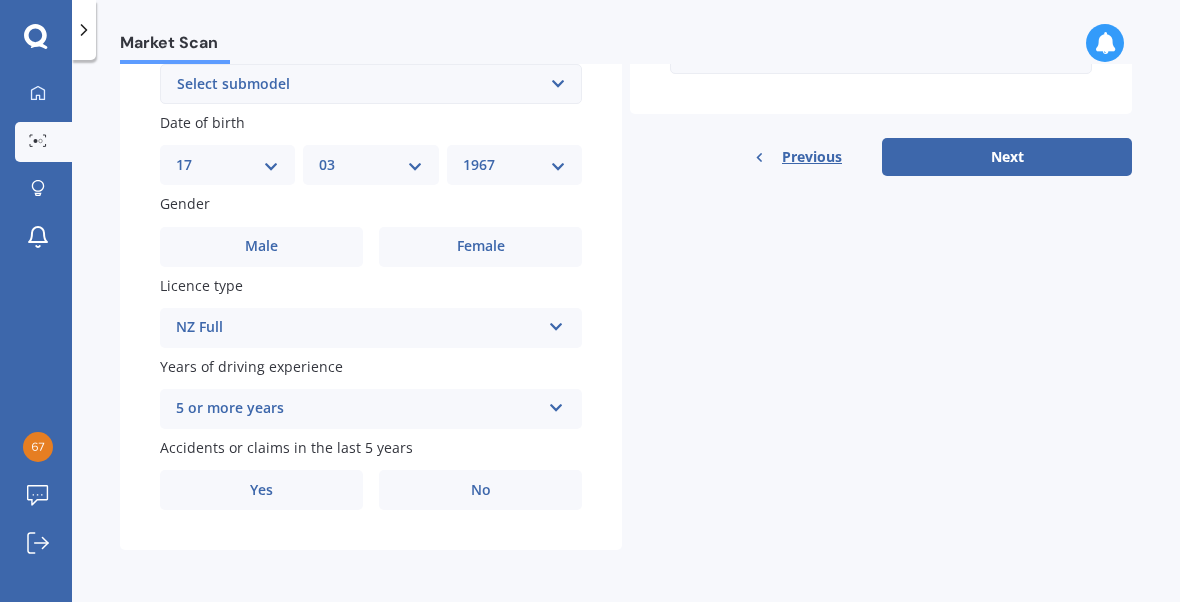 click on "No" at bounding box center [480, 490] 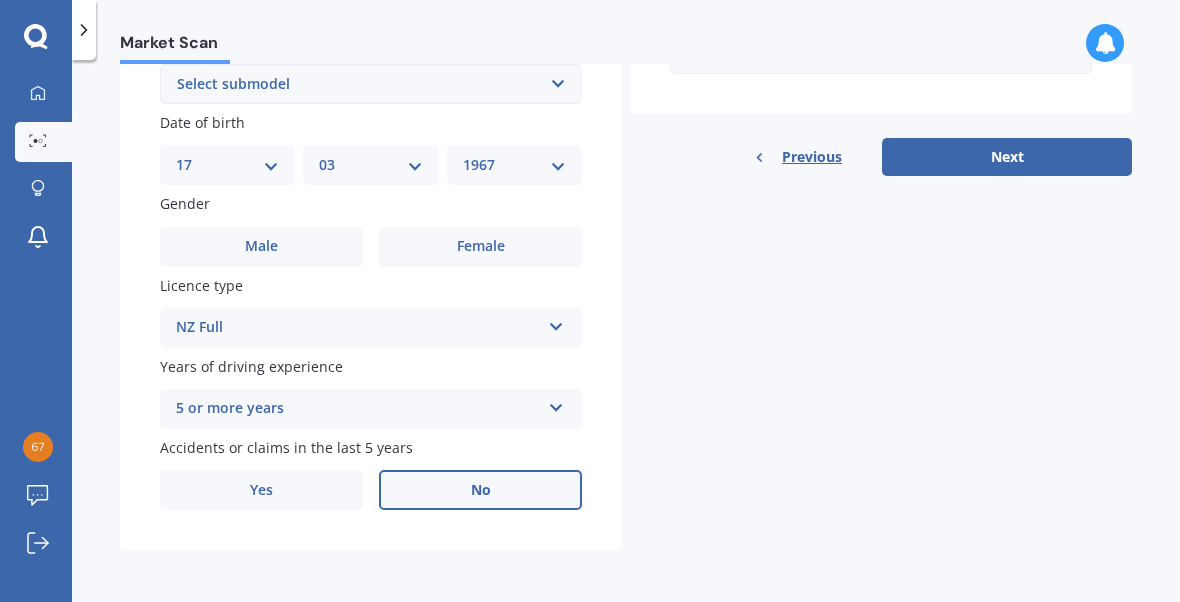 click on "Details Plate number Search I don’t have a number plate Year 2017 Make Select make AC ALFA ROMEO ASTON MARTIN AUDI AUSTIN BEDFORD Bentley BMW BYD CADILLAC CAN-AM CHERY CHEVROLET CHRYSLER Citroen CRUISEAIR CUPRA DAEWOO DAIHATSU DAIMLER DAMON DIAHATSU DODGE EXOCET FACTORY FIVE FERRARI FIAT Fiord FLEETWOOD FORD FOTON FRASER GEELY GENESIS GEORGIE BOY GMC GREAT WALL GWM HAVAL HILLMAN HINO HOLDEN HOLIDAY RAMBLER HONDA HUMMER HYUNDAI INFINITI ISUZU IVECO JAC JAECOO JAGUAR JEEP KGM KIA LADA LAMBORGHINI LANCIA LANDROVER LDV LEAPMOTOR LEXUS LINCOLN LOTUS LUNAR M.G M.G. MAHINDRA MASERATI MAZDA MCLAREN MERCEDES AMG Mercedes Benz MERCEDES-AMG MERCURY MINI Mitsubishi MORGAN MORRIS NEWMAR Nissan OMODA OPEL OXFORD PEUGEOT Plymouth Polestar PONTIAC PORSCHE PROTON RAM Range Rover Rayne RENAULT ROLLS ROYCE ROVER SAAB SATURN SEAT SHELBY SKODA SMART SSANGYONG SUBARU SUZUKI TATA TESLA TIFFIN Toyota TRIUMPH TVR Vauxhall VOLKSWAGEN VOLVO WESTFIELD WINNEBAGO ZX Model Select model 240 242 244 245 260 264 265 360 440 460 480 740 745" at bounding box center [626, 68] 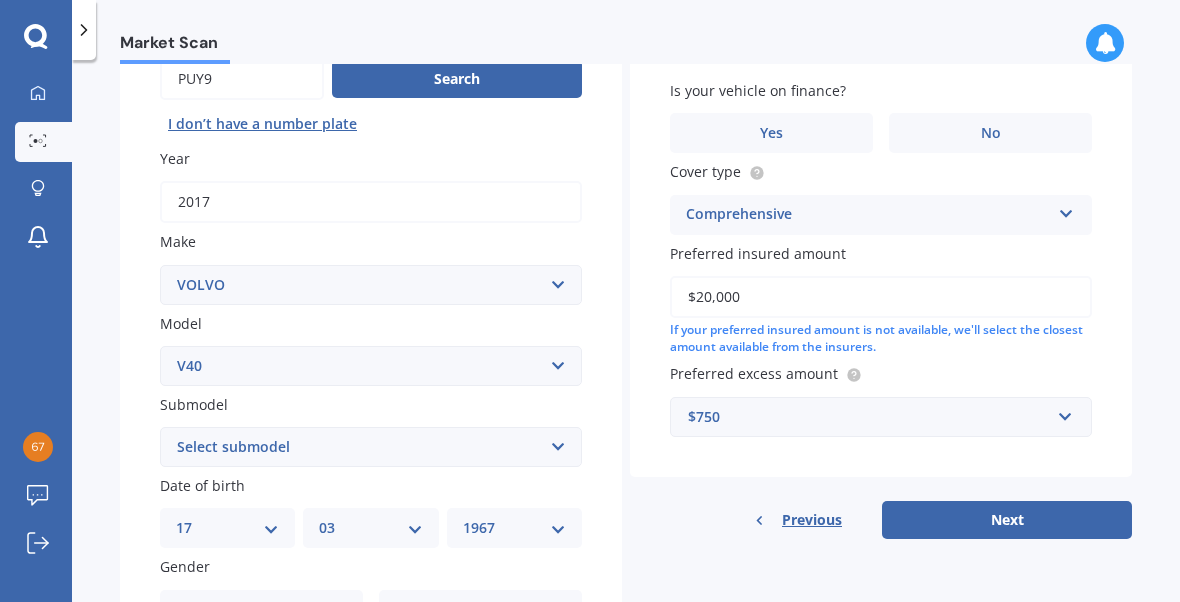 scroll, scrollTop: 214, scrollLeft: 0, axis: vertical 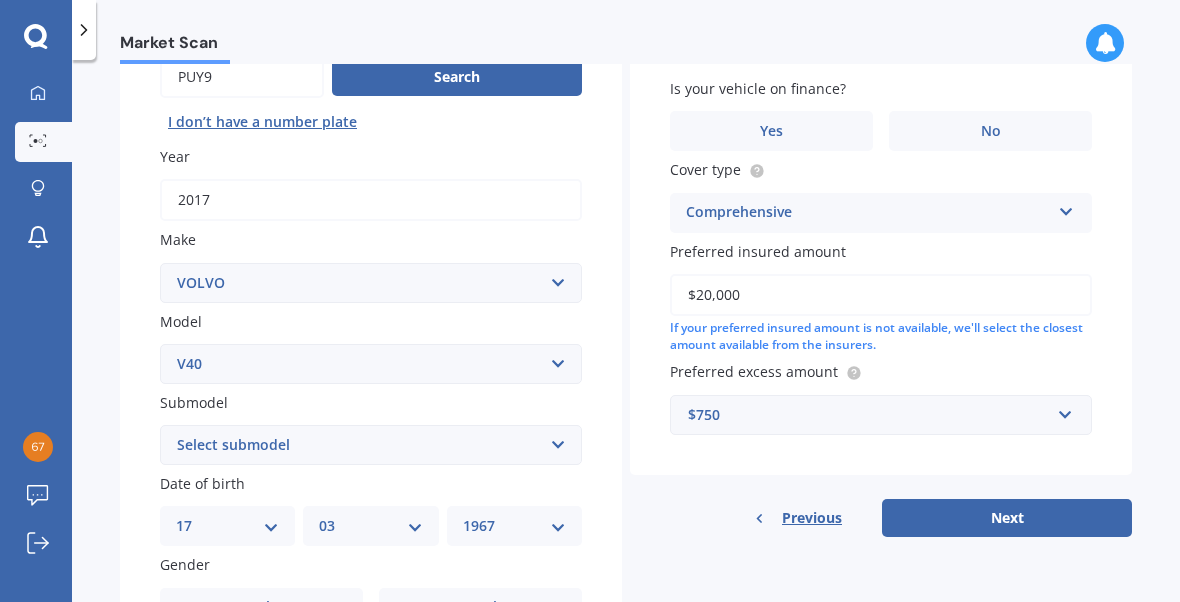 click on "No" at bounding box center (991, 131) 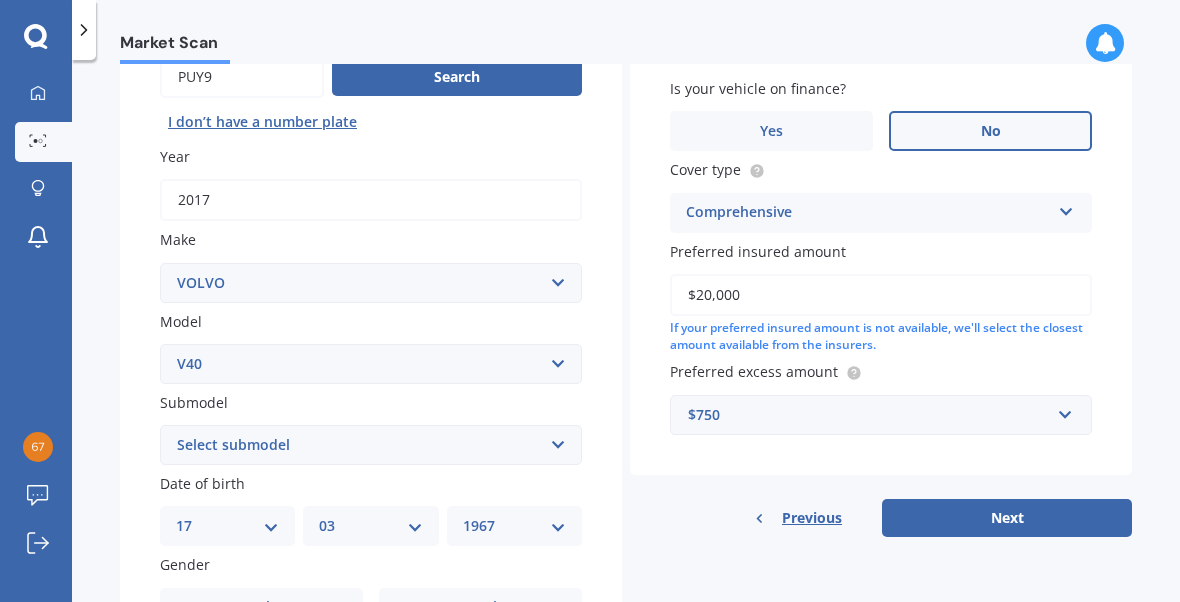 click on "Next" at bounding box center (1007, 518) 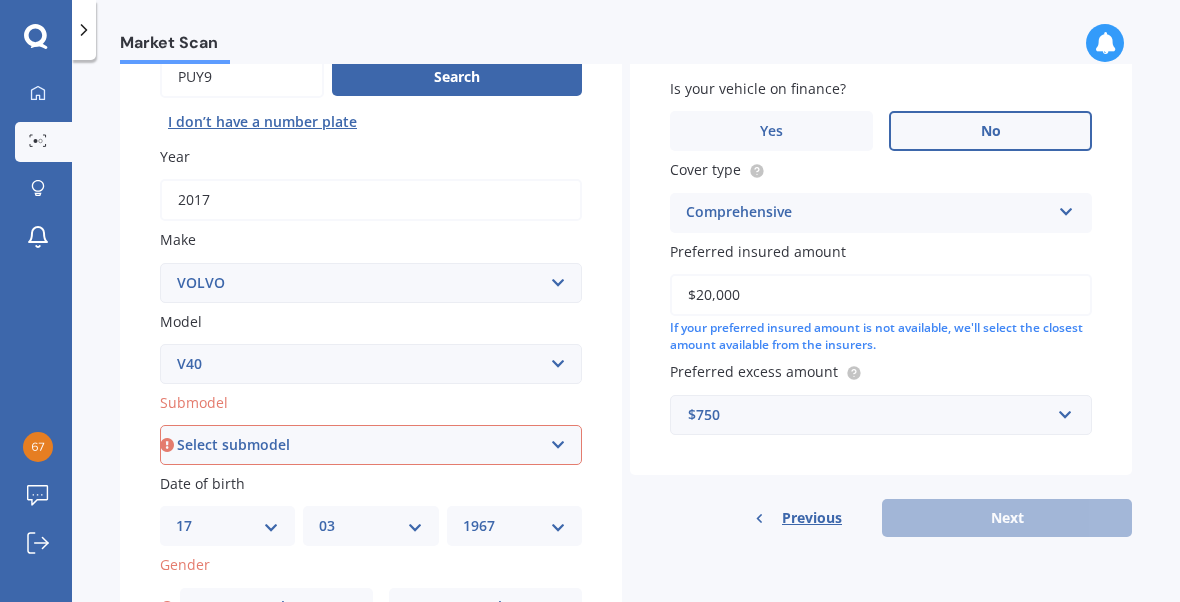 click on "Select submodel diesel turbo petrol non turbo petrol turbo" at bounding box center [371, 445] 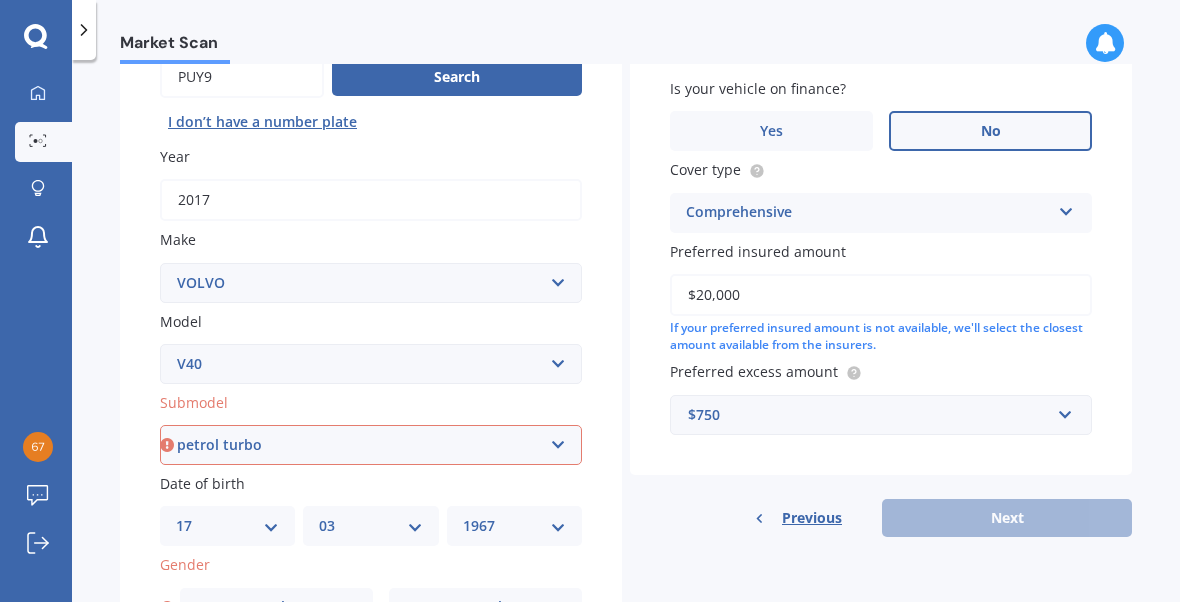 click on "Select submodel diesel turbo petrol non turbo petrol turbo" at bounding box center [371, 445] 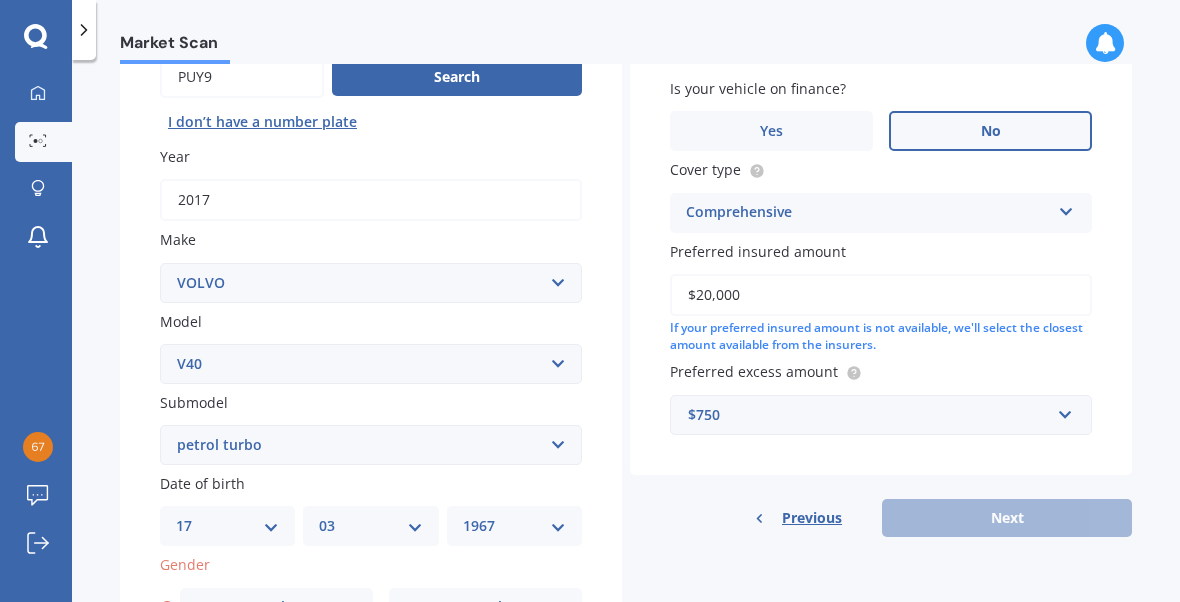 scroll, scrollTop: 238, scrollLeft: 0, axis: vertical 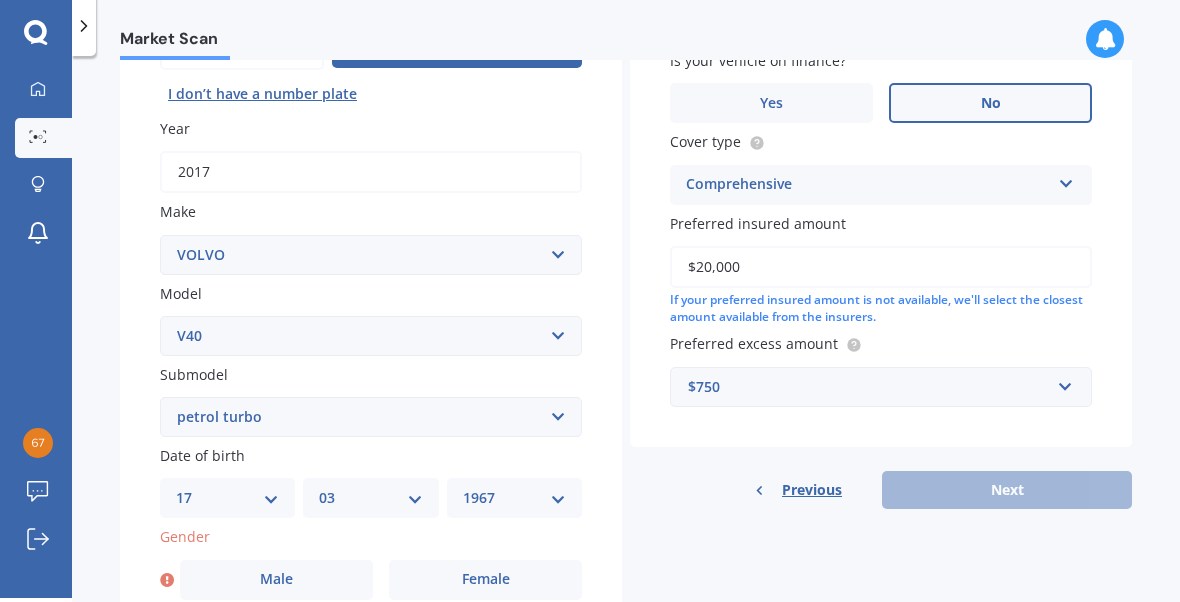 click on "Gender Male Female" at bounding box center (371, 562) 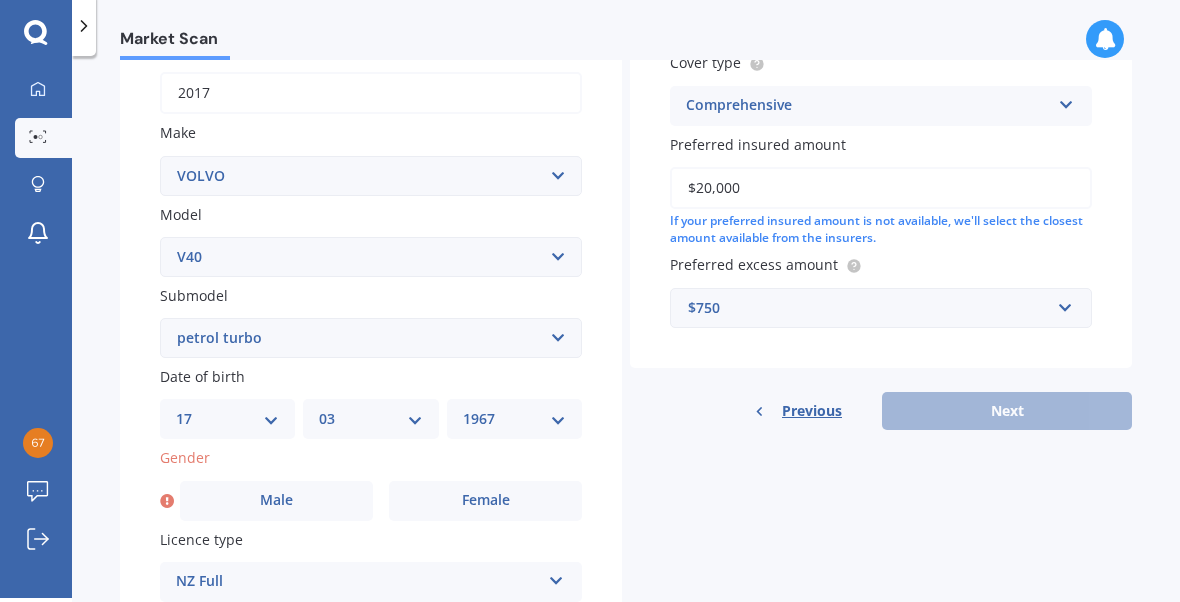 scroll, scrollTop: 318, scrollLeft: 0, axis: vertical 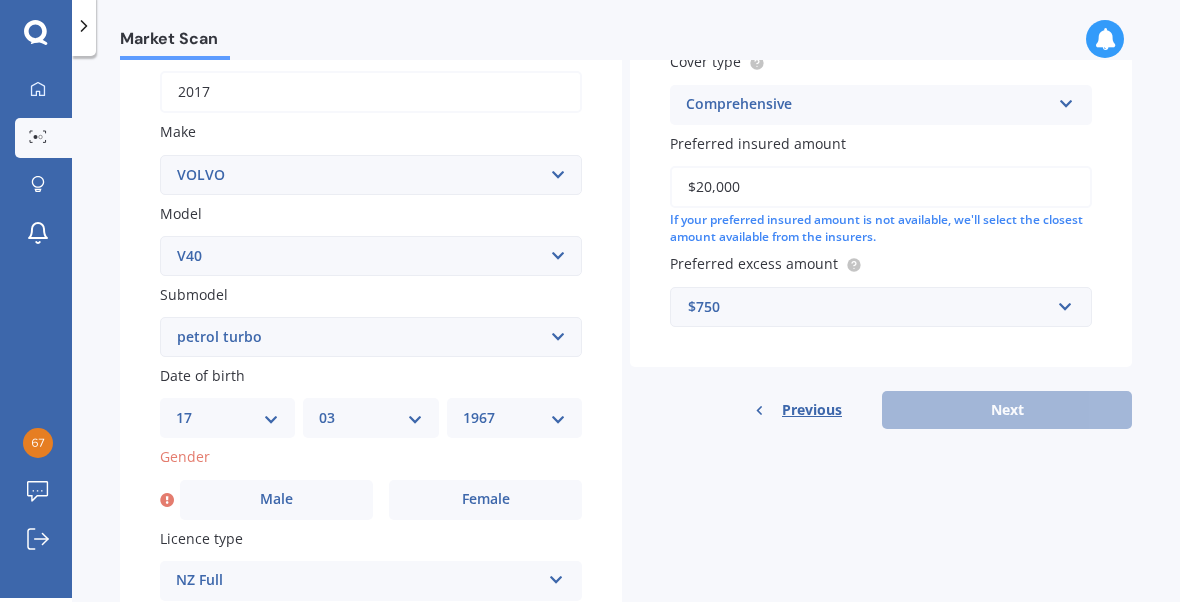 click on "Male" at bounding box center [276, 499] 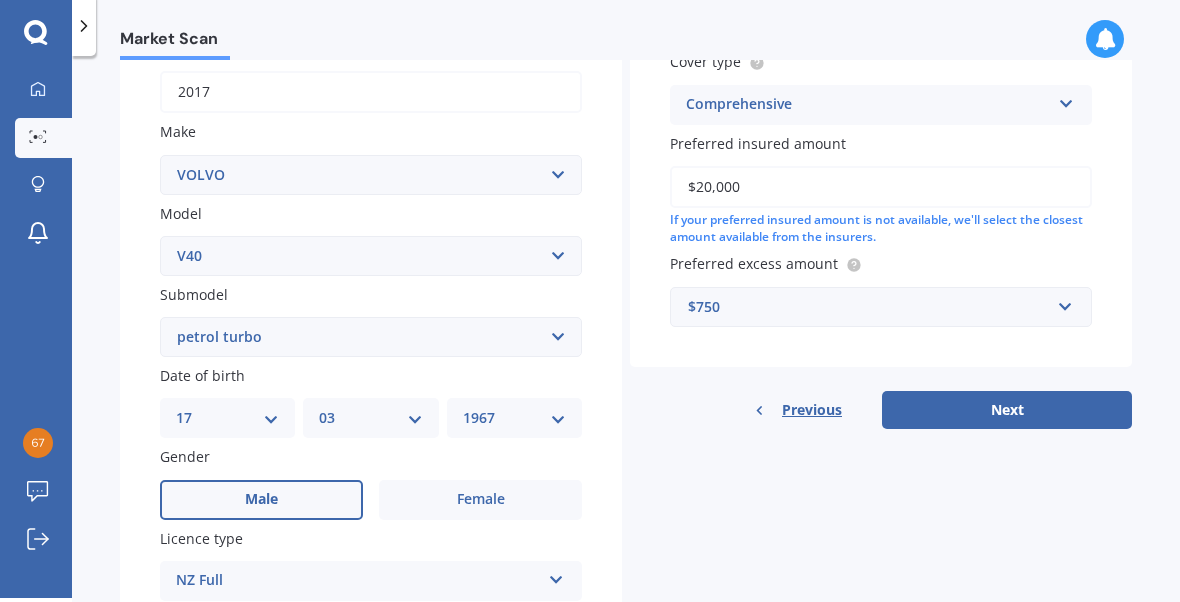 click on "Next" at bounding box center (1007, 410) 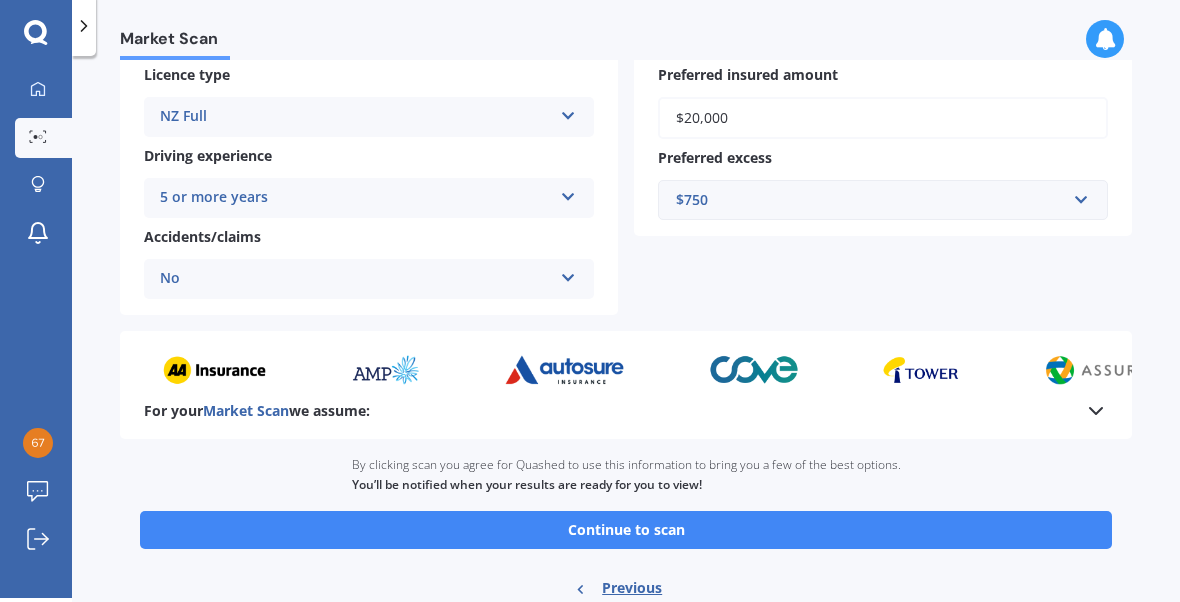 scroll, scrollTop: 357, scrollLeft: 0, axis: vertical 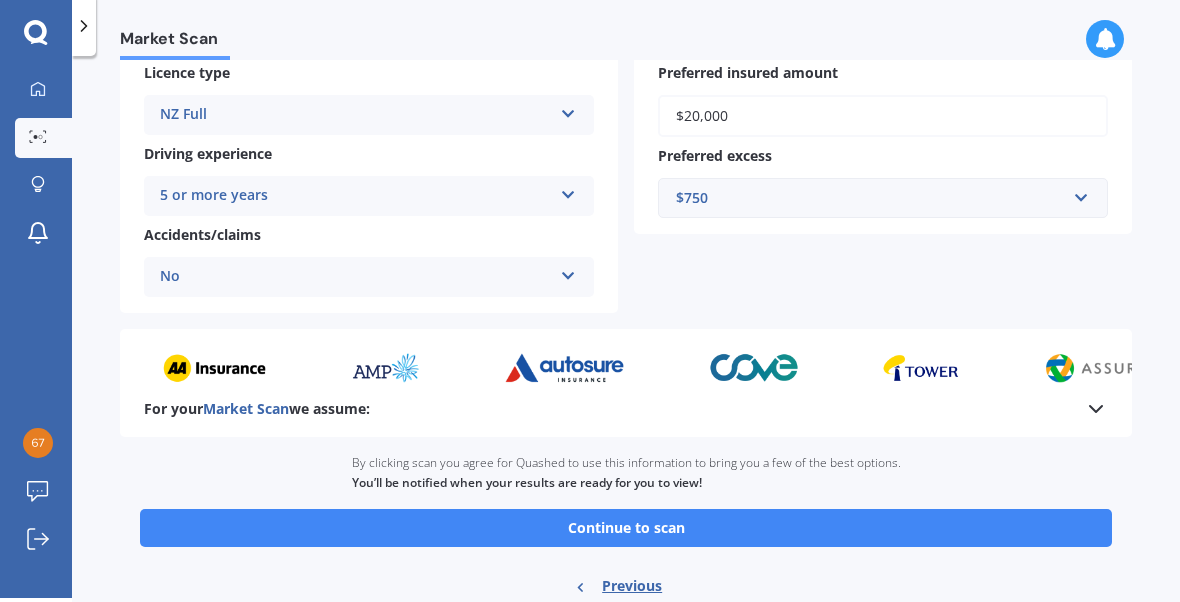 click on "Continue to scan" at bounding box center [626, 528] 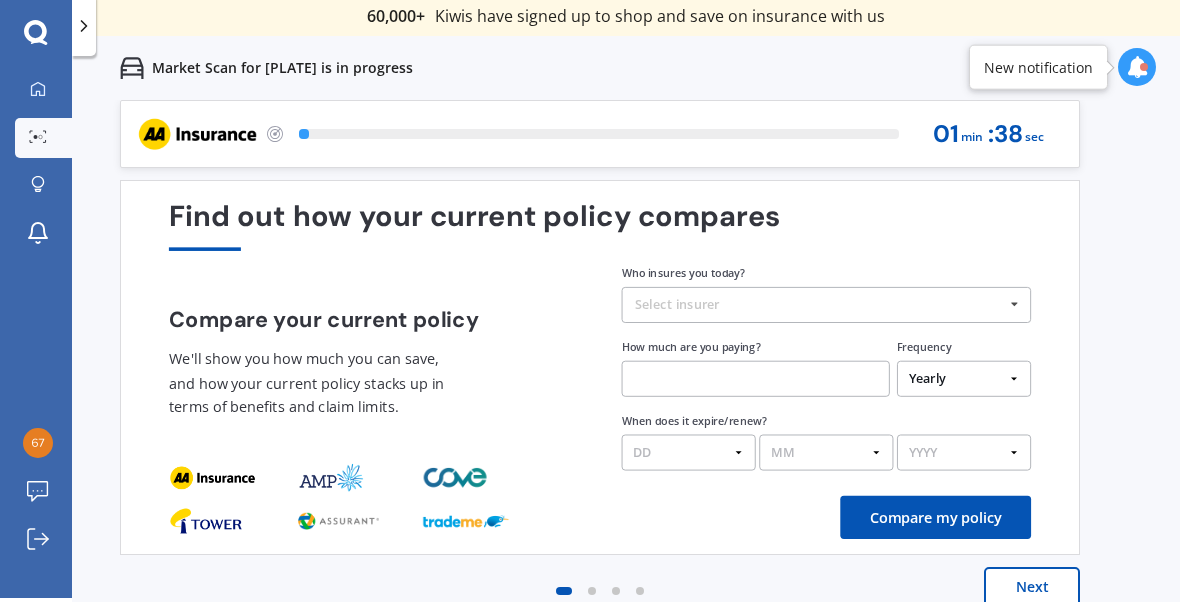 scroll, scrollTop: 0, scrollLeft: 0, axis: both 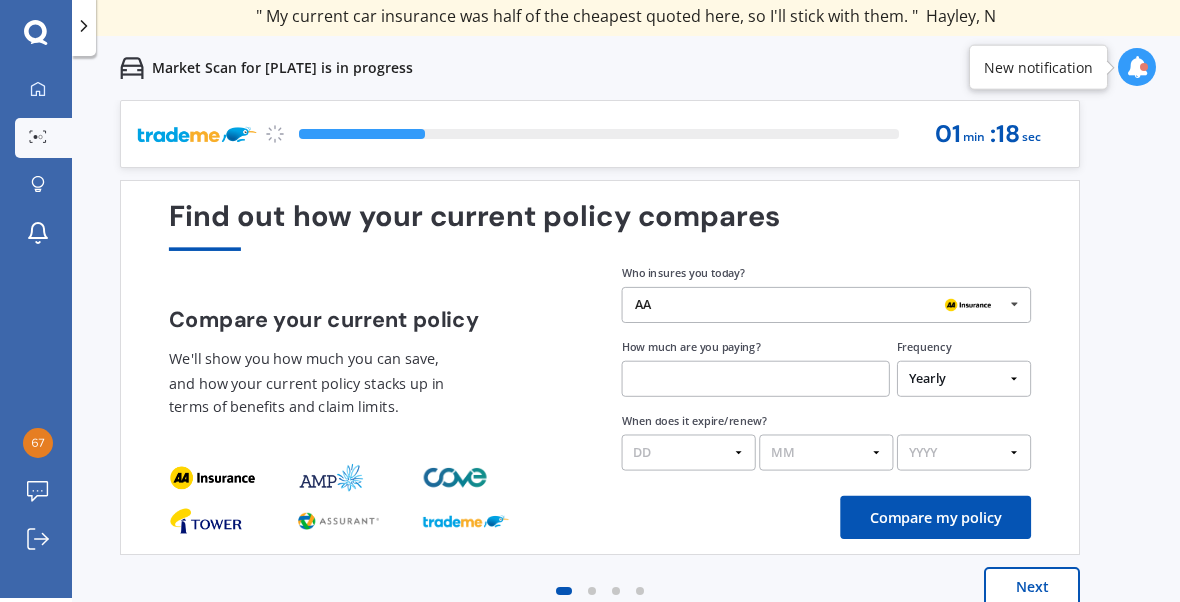 click at bounding box center (1014, 304) 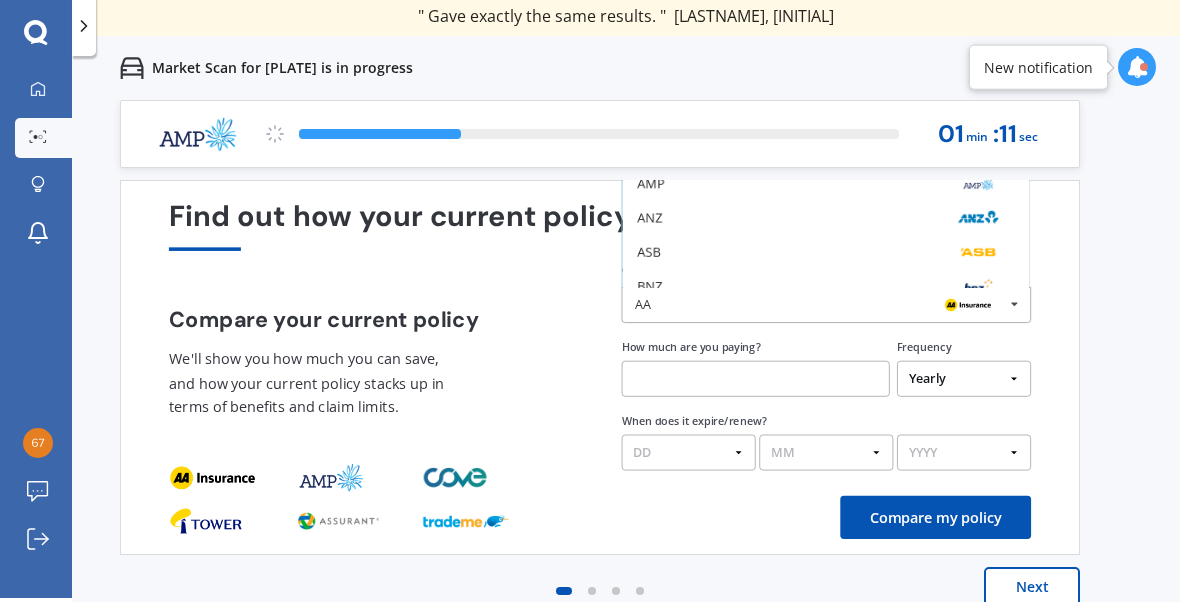 scroll, scrollTop: 130, scrollLeft: 0, axis: vertical 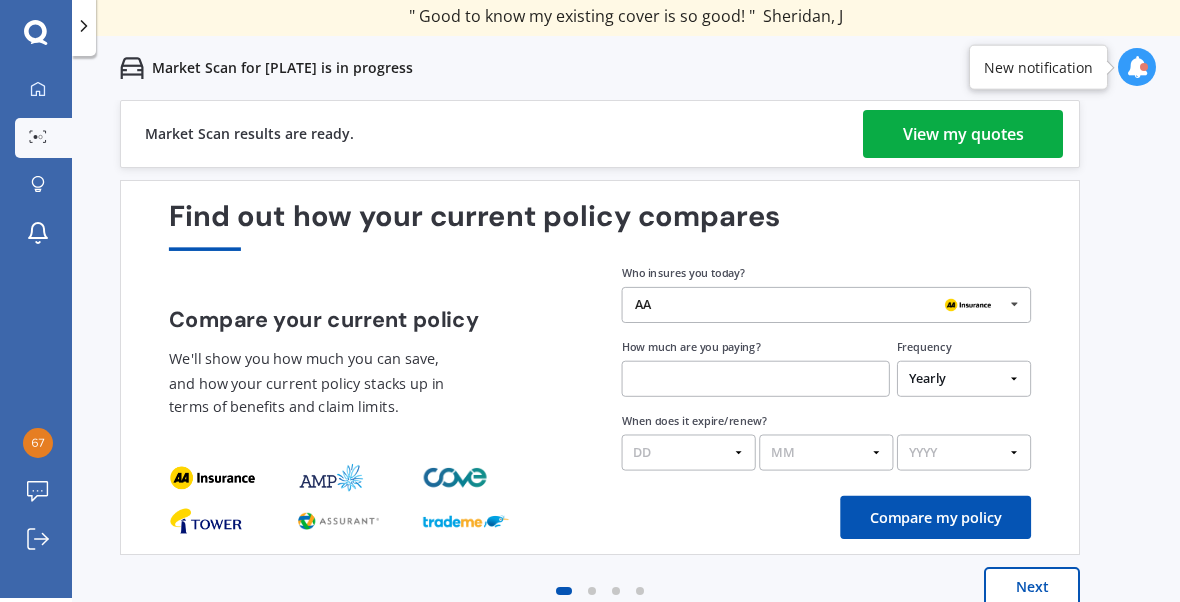click on "View my quotes" at bounding box center (963, 134) 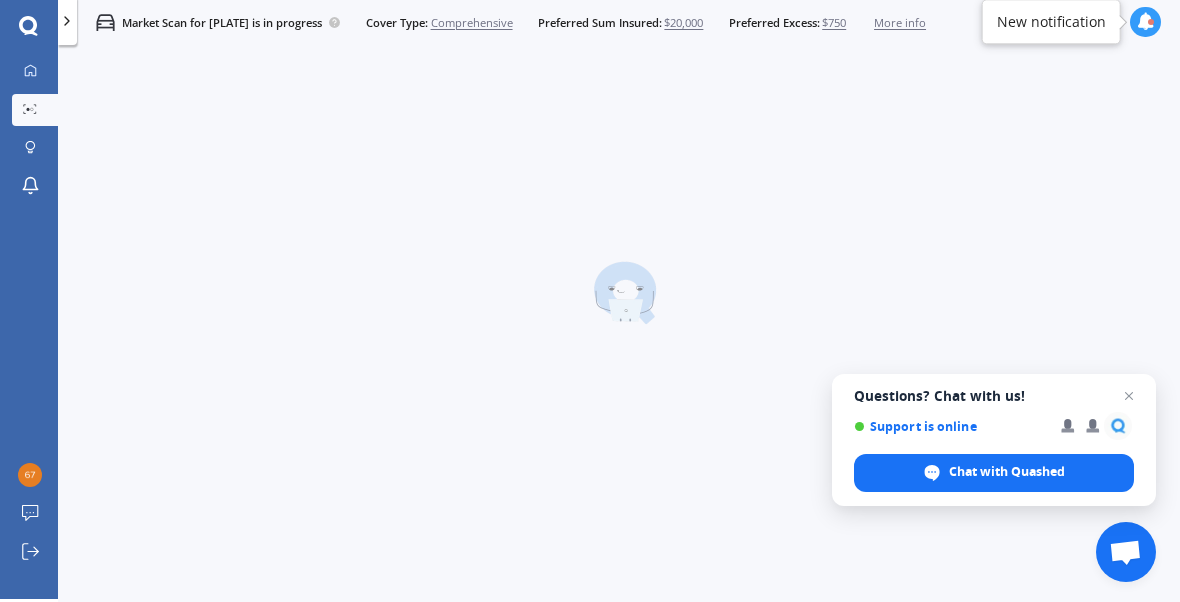 scroll, scrollTop: 4, scrollLeft: 0, axis: vertical 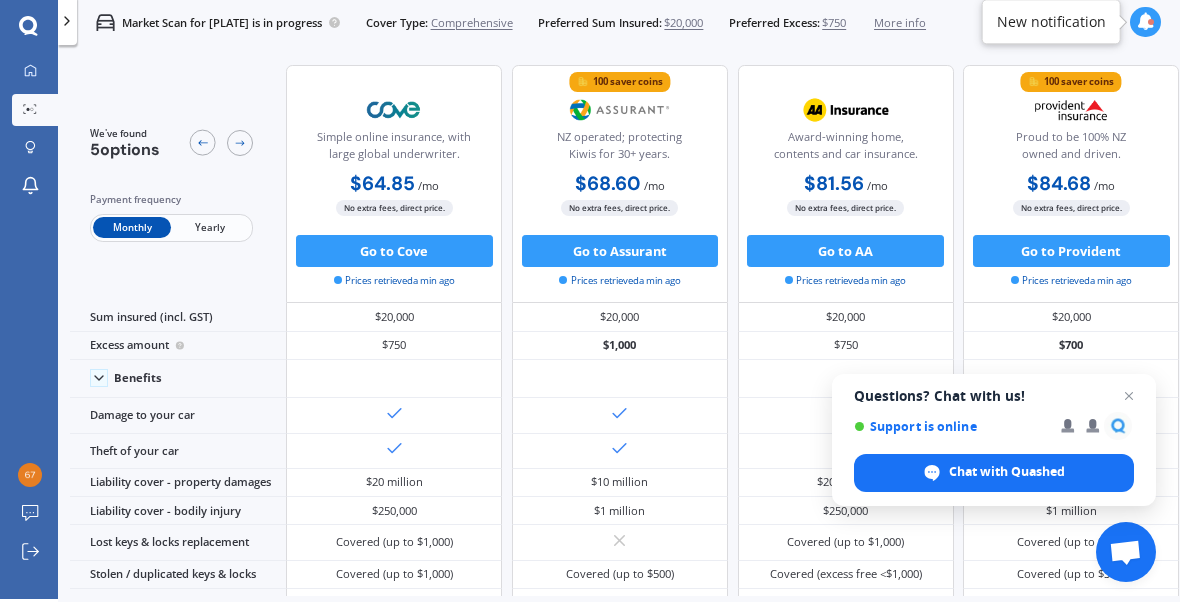 click at bounding box center (1129, 396) 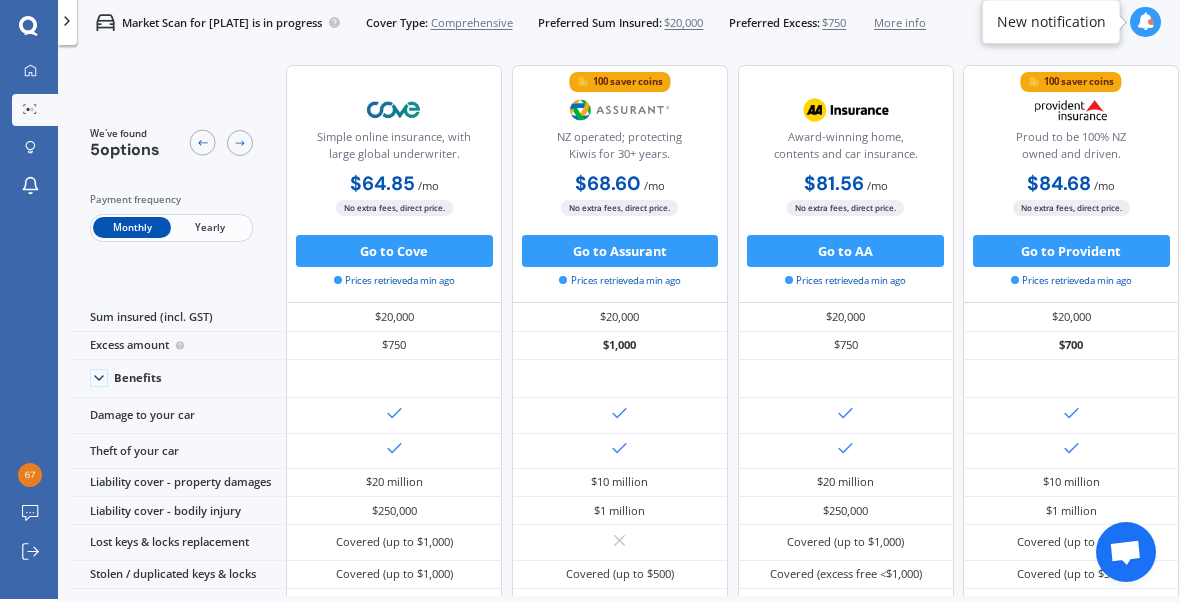 click on "Yearly" at bounding box center (210, 227) 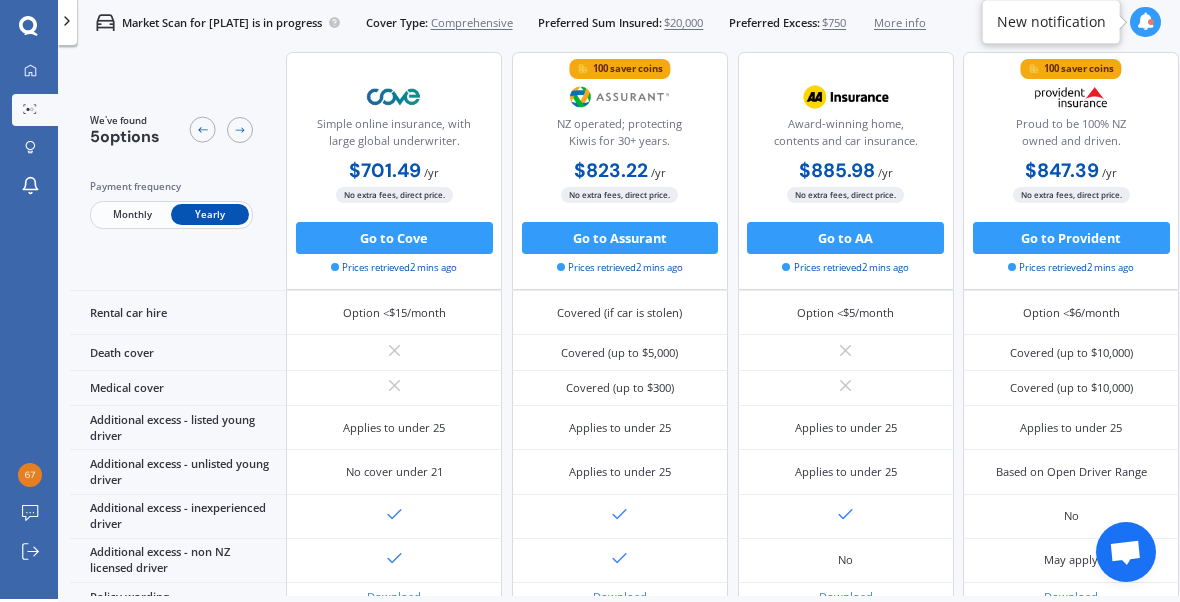 scroll, scrollTop: 964, scrollLeft: 0, axis: vertical 